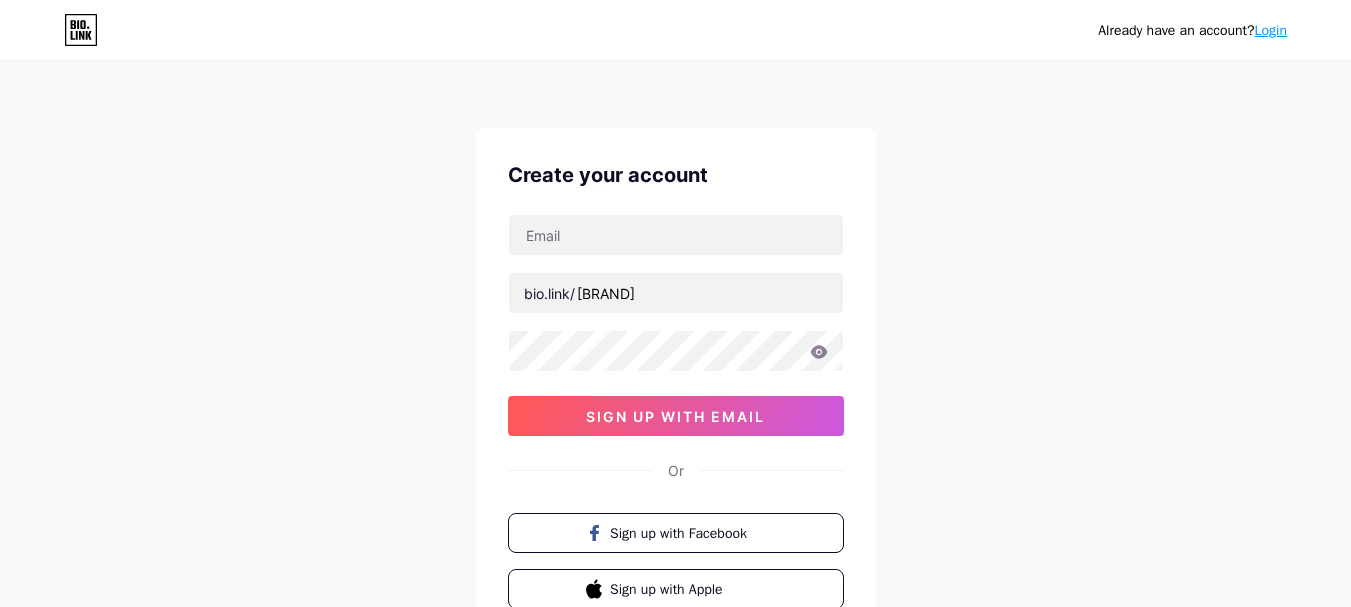 scroll, scrollTop: 0, scrollLeft: 0, axis: both 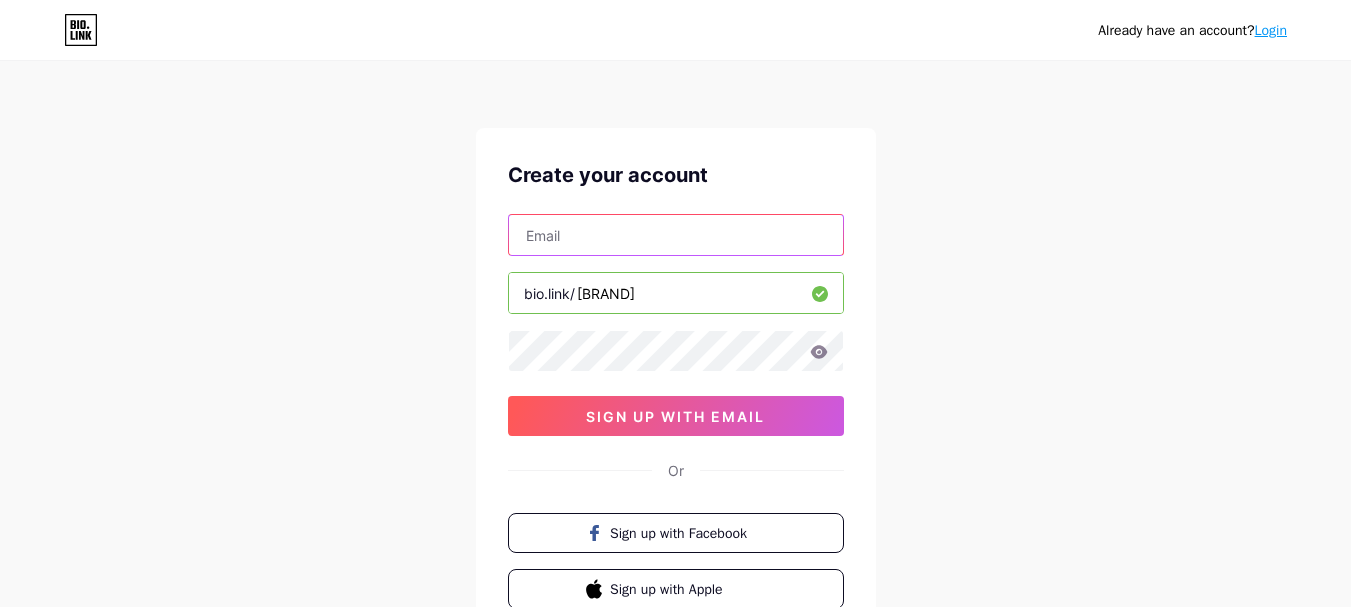 click at bounding box center [676, 235] 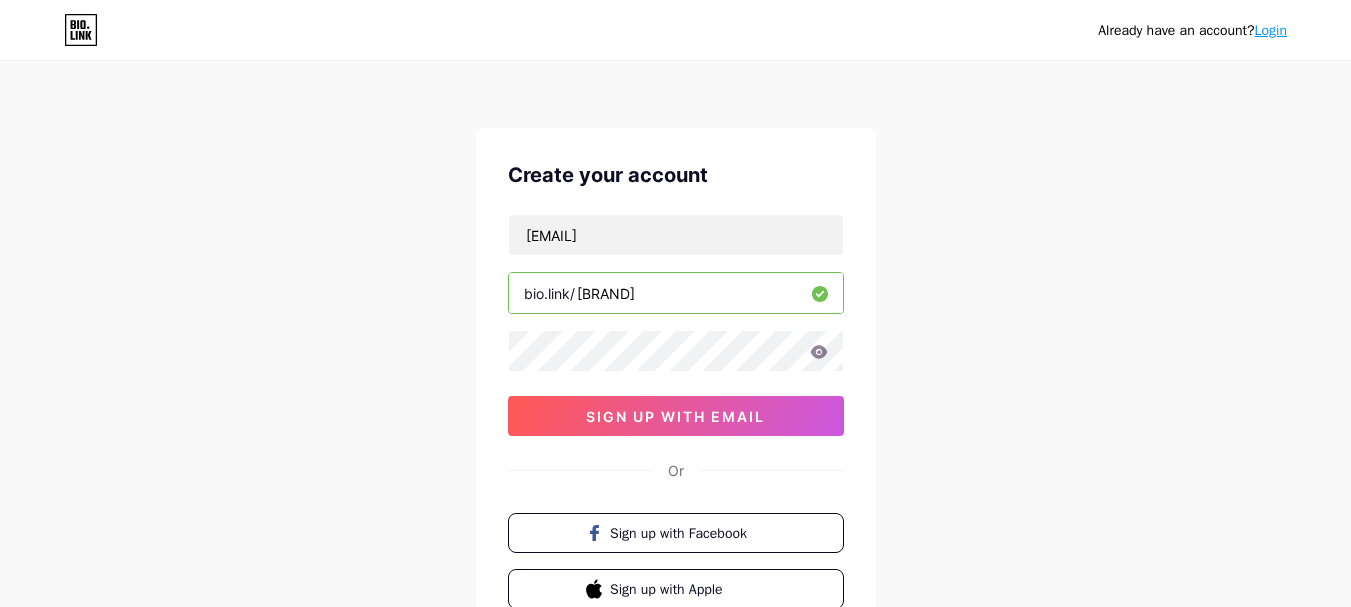 click at bounding box center [0, 0] 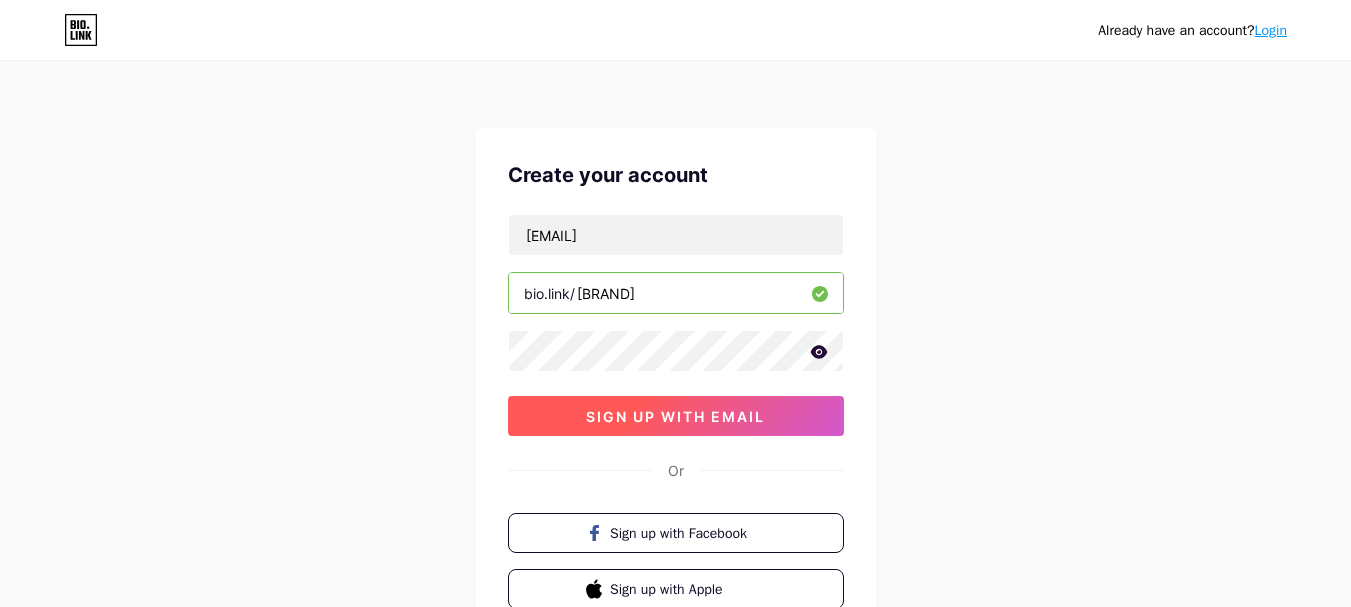 click on "sign up with email" at bounding box center [675, 416] 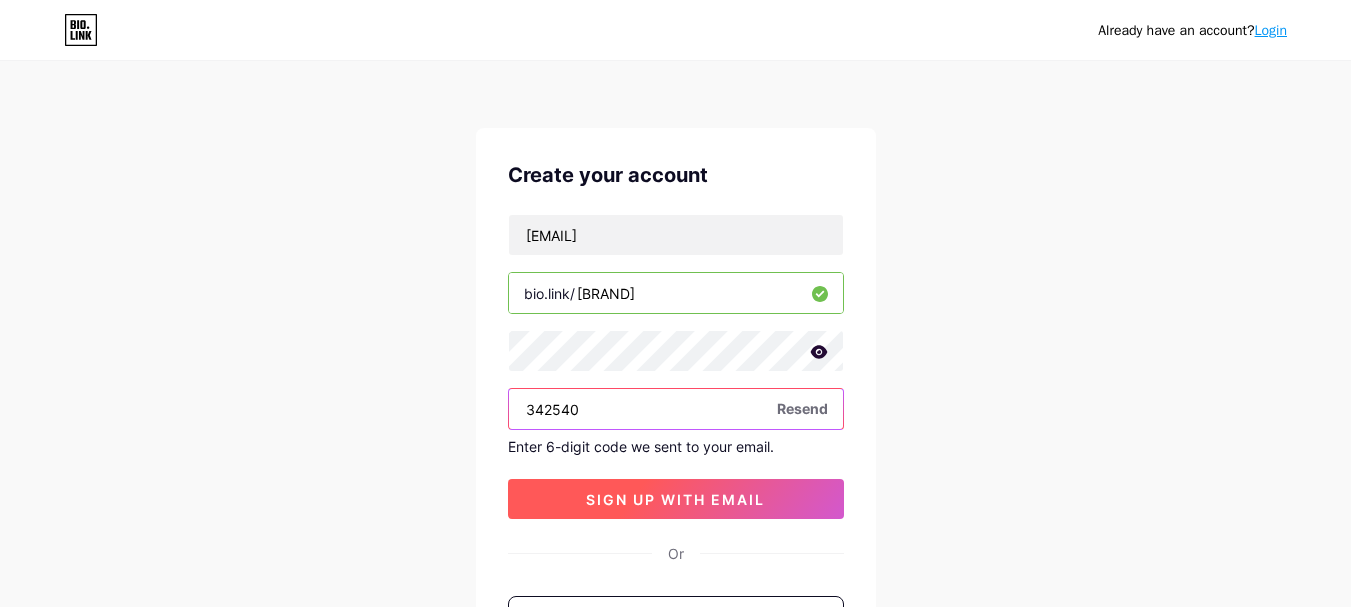 type on "342540" 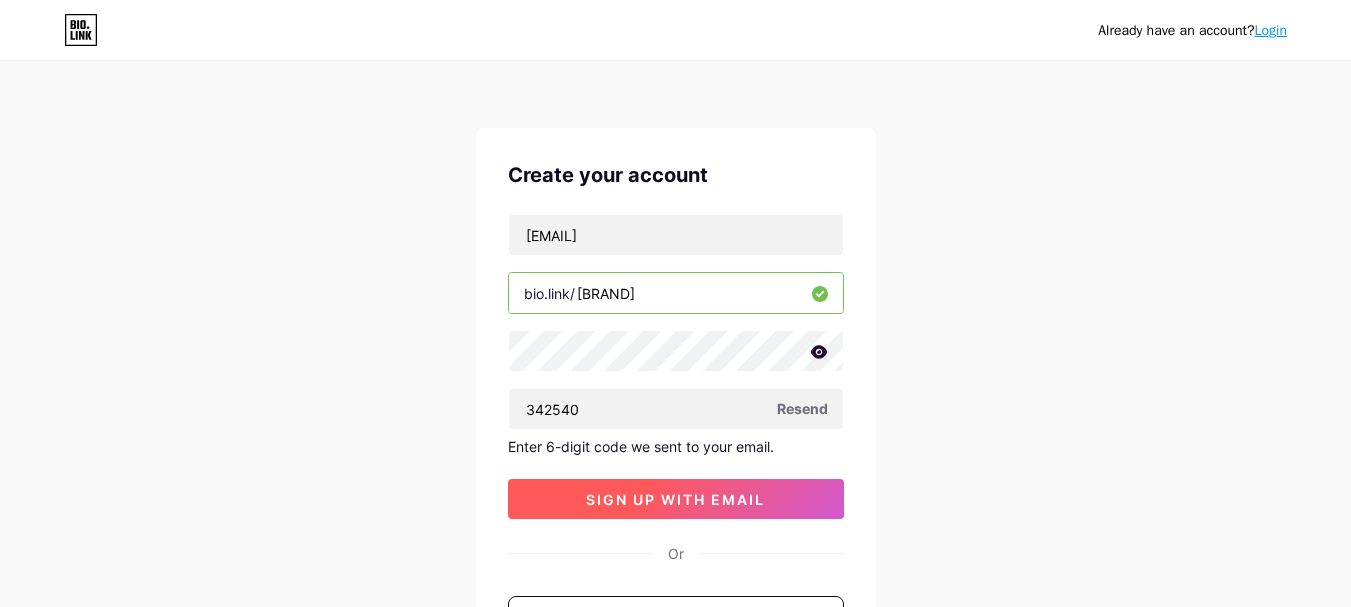 click on "sign up with email" at bounding box center (675, 499) 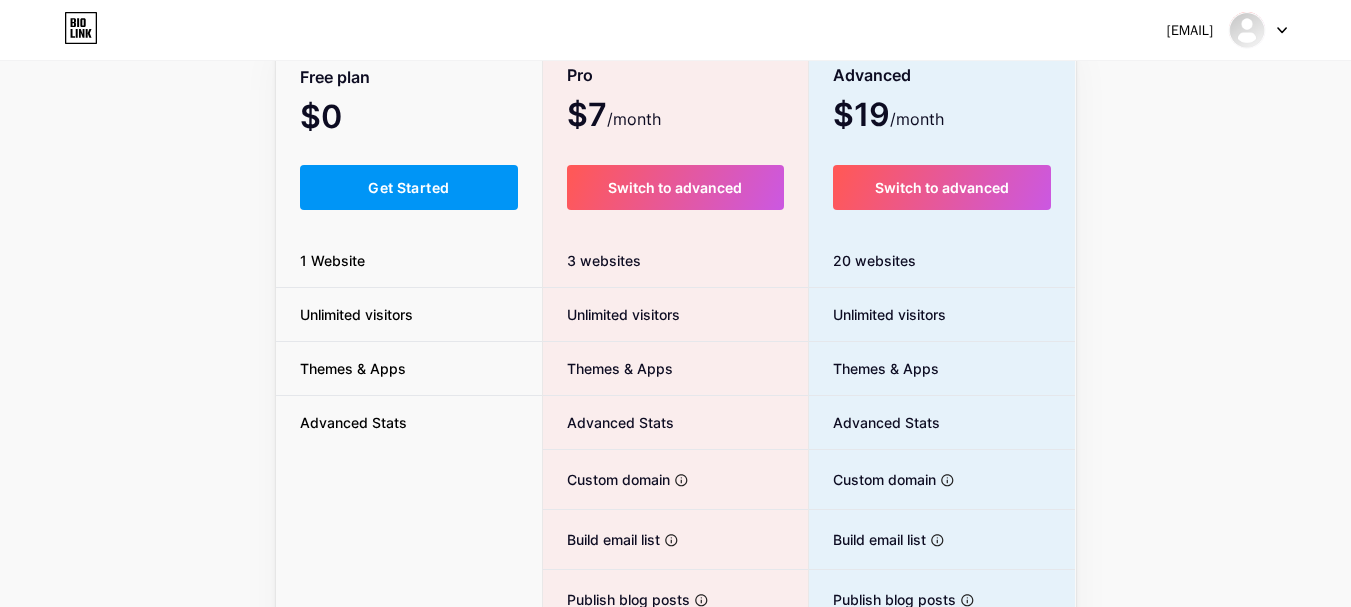 scroll, scrollTop: 200, scrollLeft: 0, axis: vertical 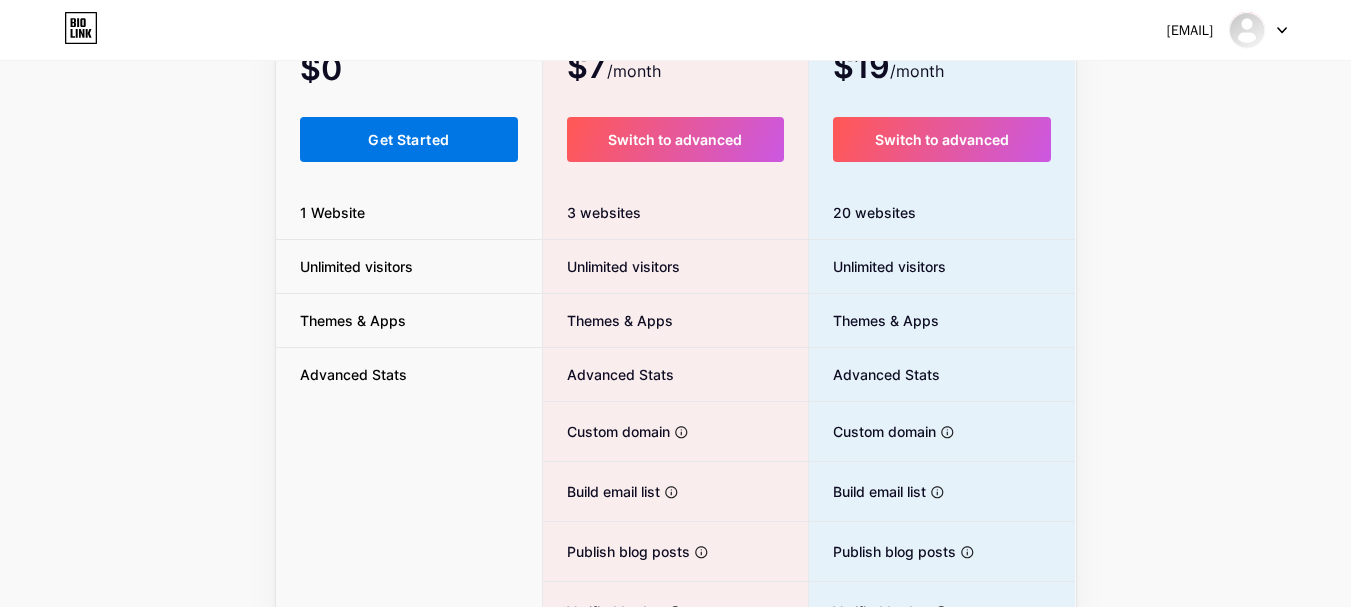click on "Get Started" at bounding box center (408, 139) 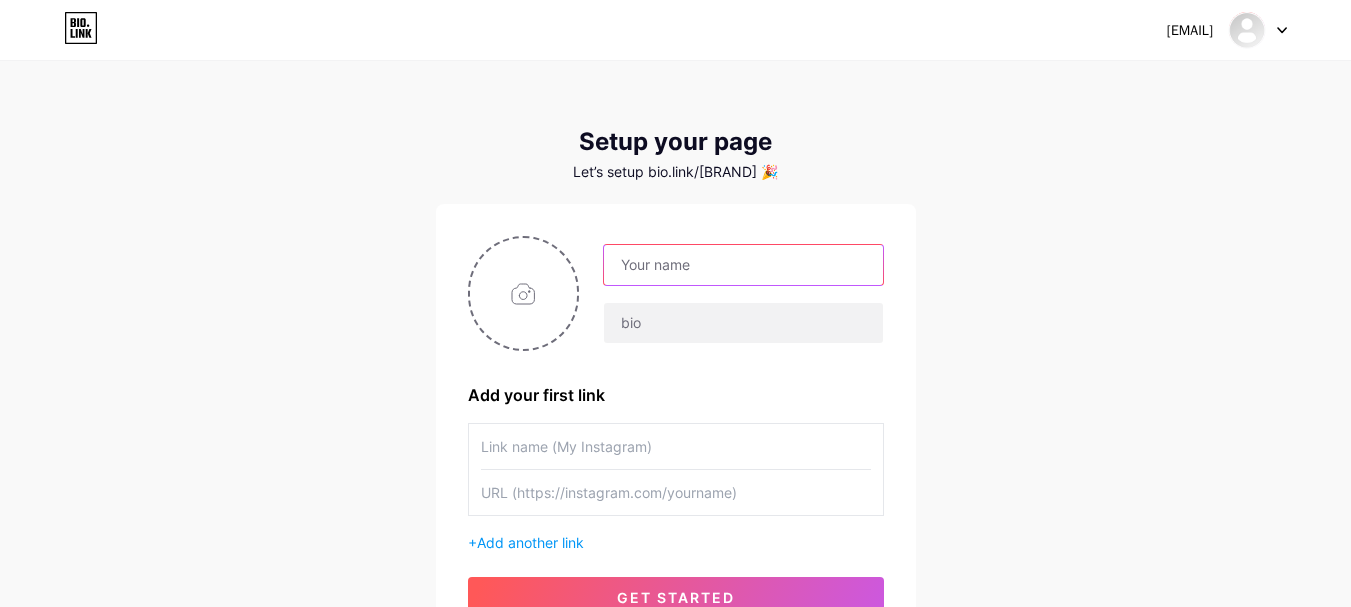 click at bounding box center (743, 265) 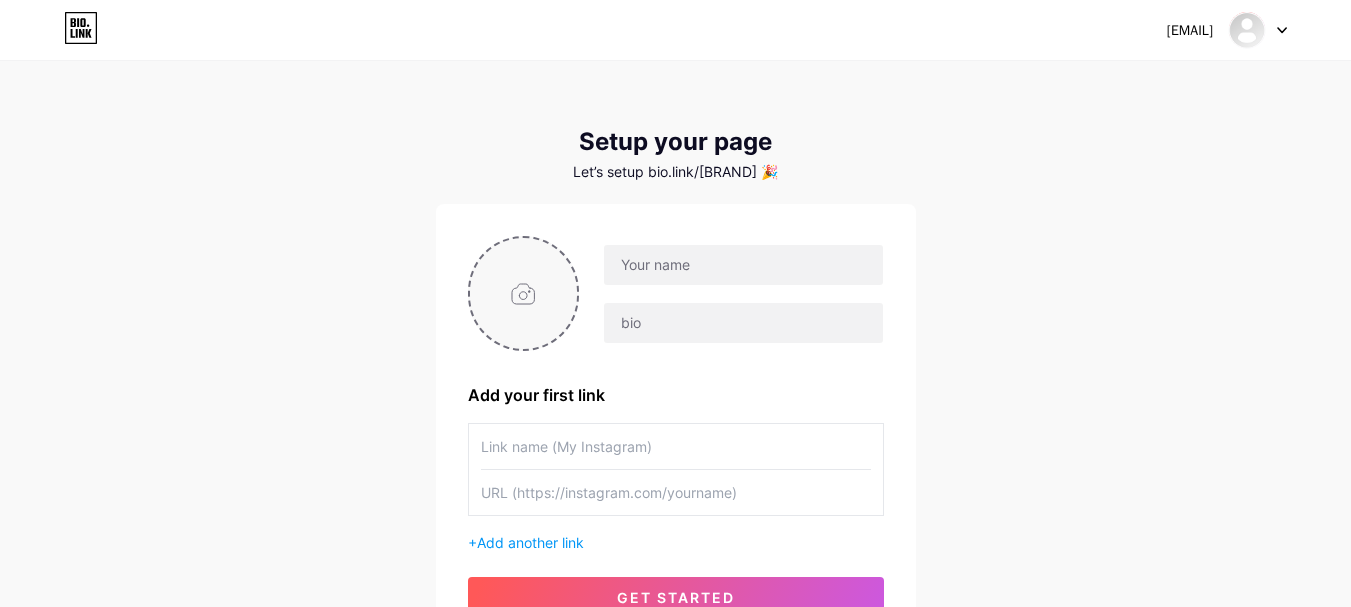 click at bounding box center (524, 293) 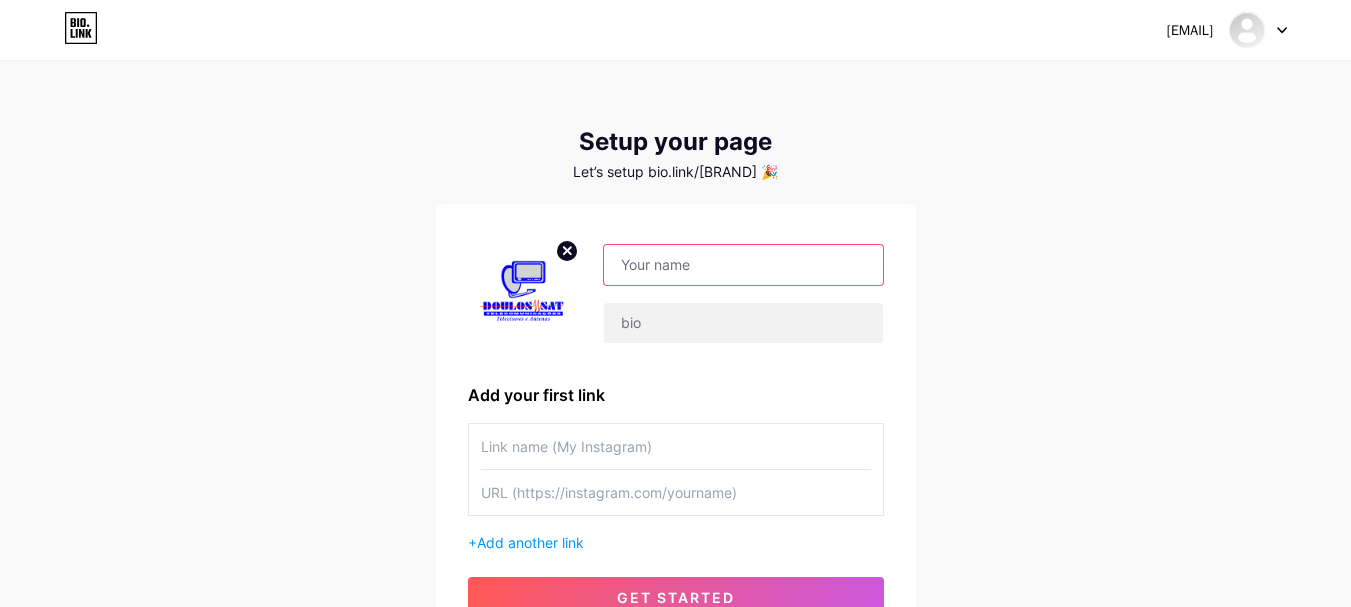 click at bounding box center [743, 265] 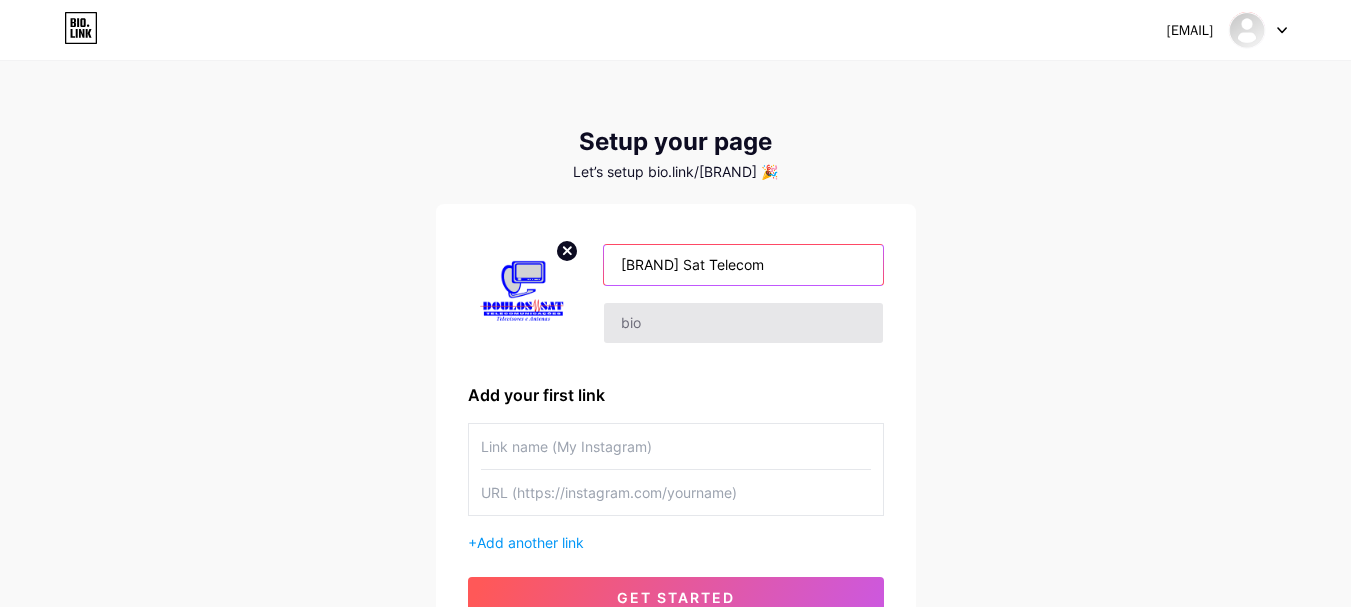 type on "[BRAND] Sat Telecom" 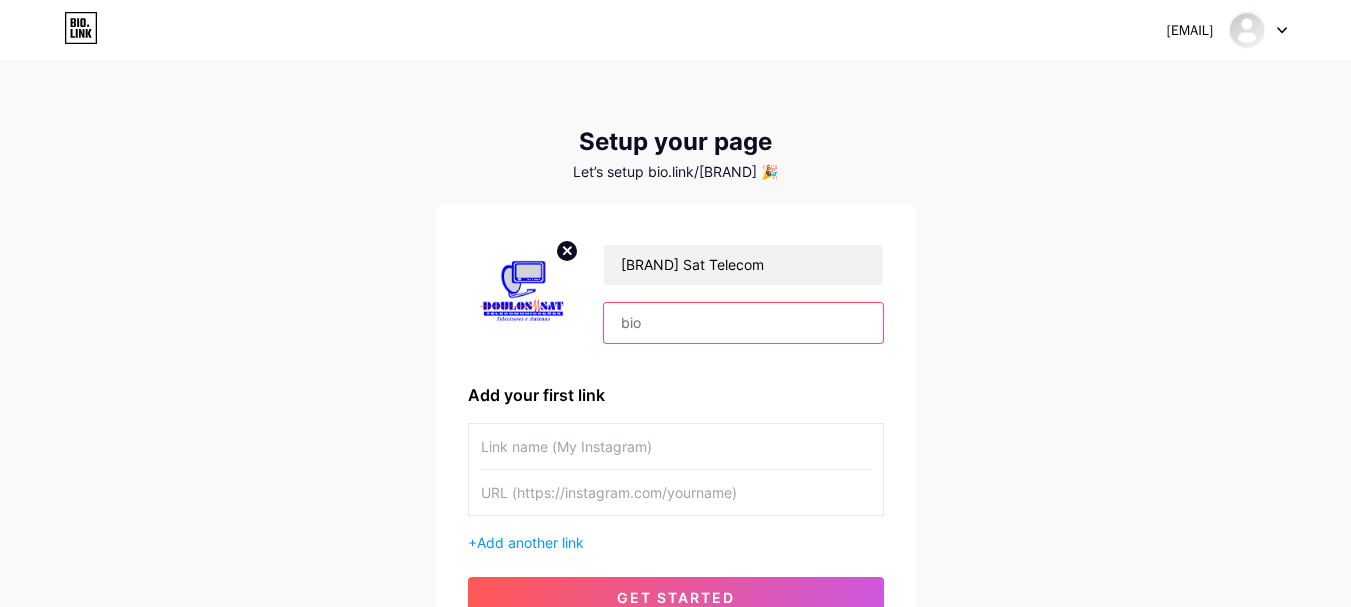 click at bounding box center [743, 323] 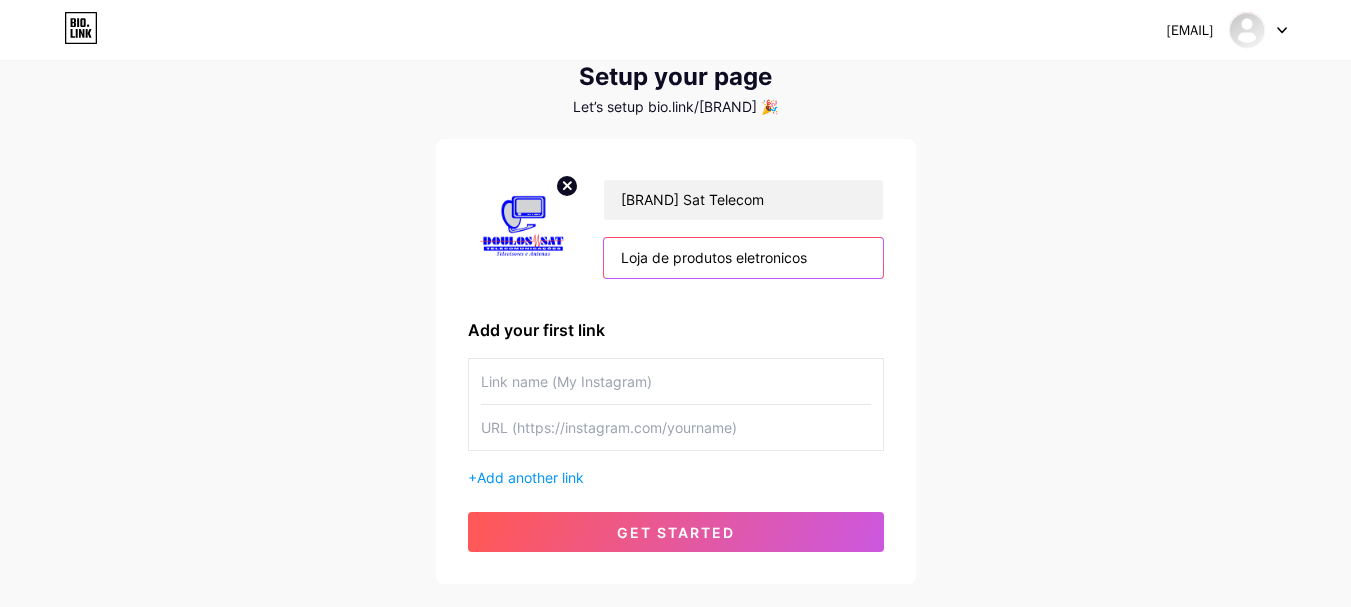 scroll, scrollTop: 100, scrollLeft: 0, axis: vertical 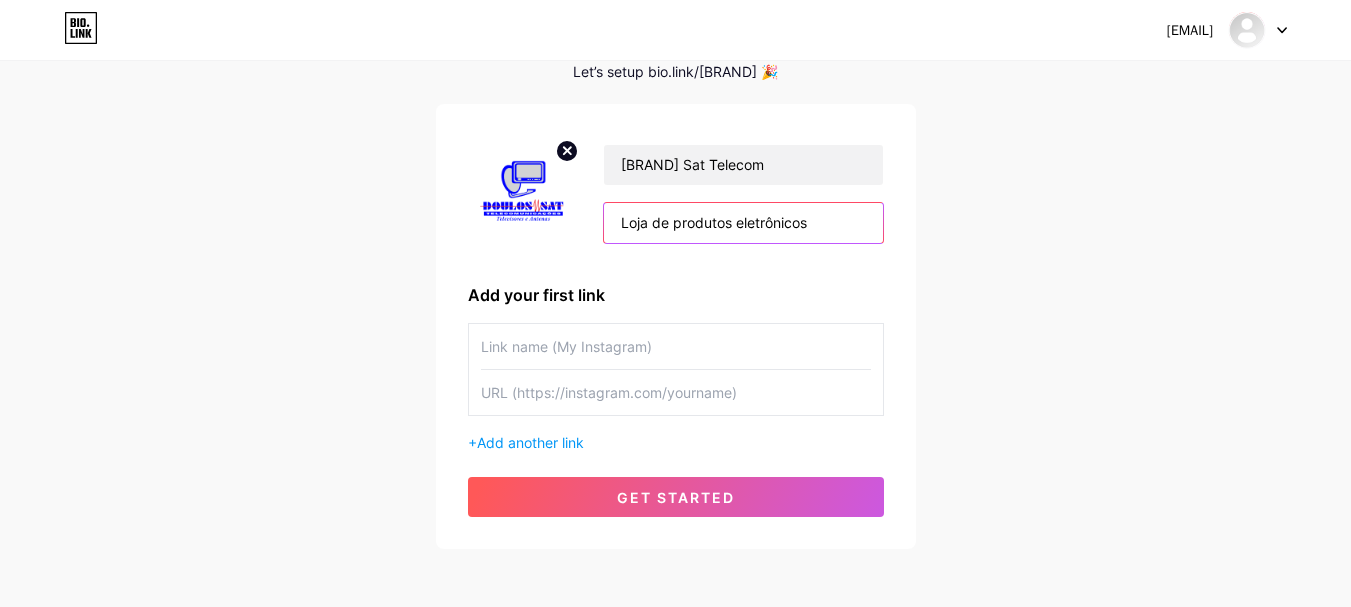 type on "Loja de produtos eletrônicos" 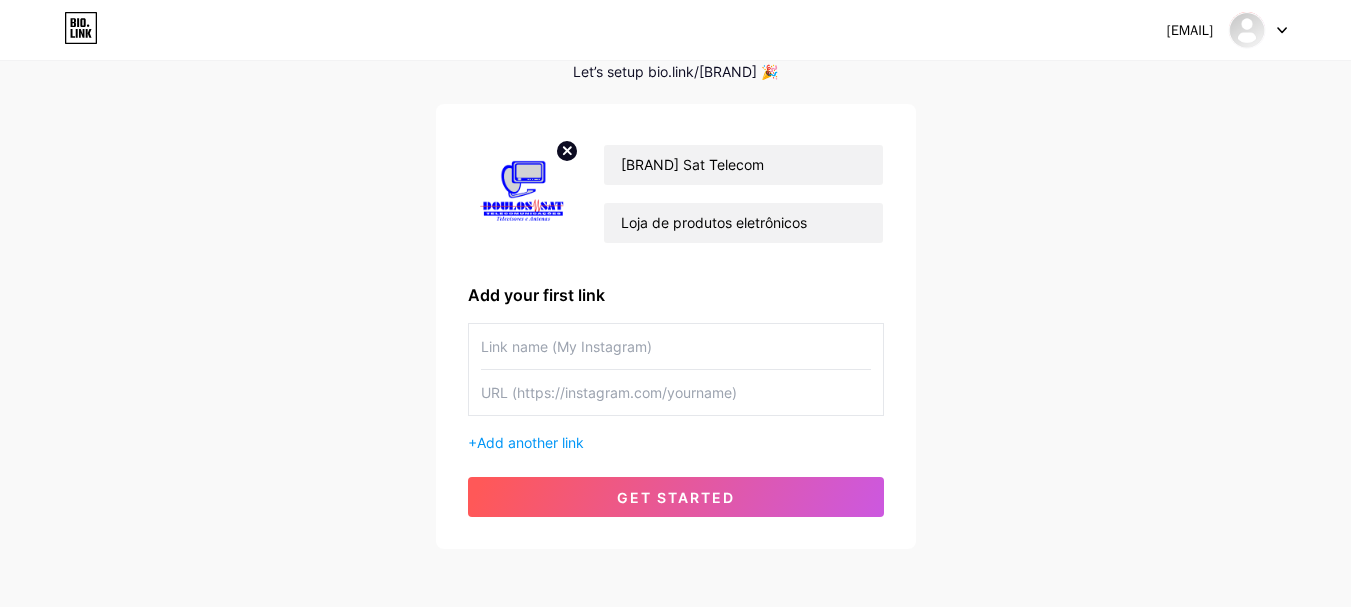 click at bounding box center (676, 346) 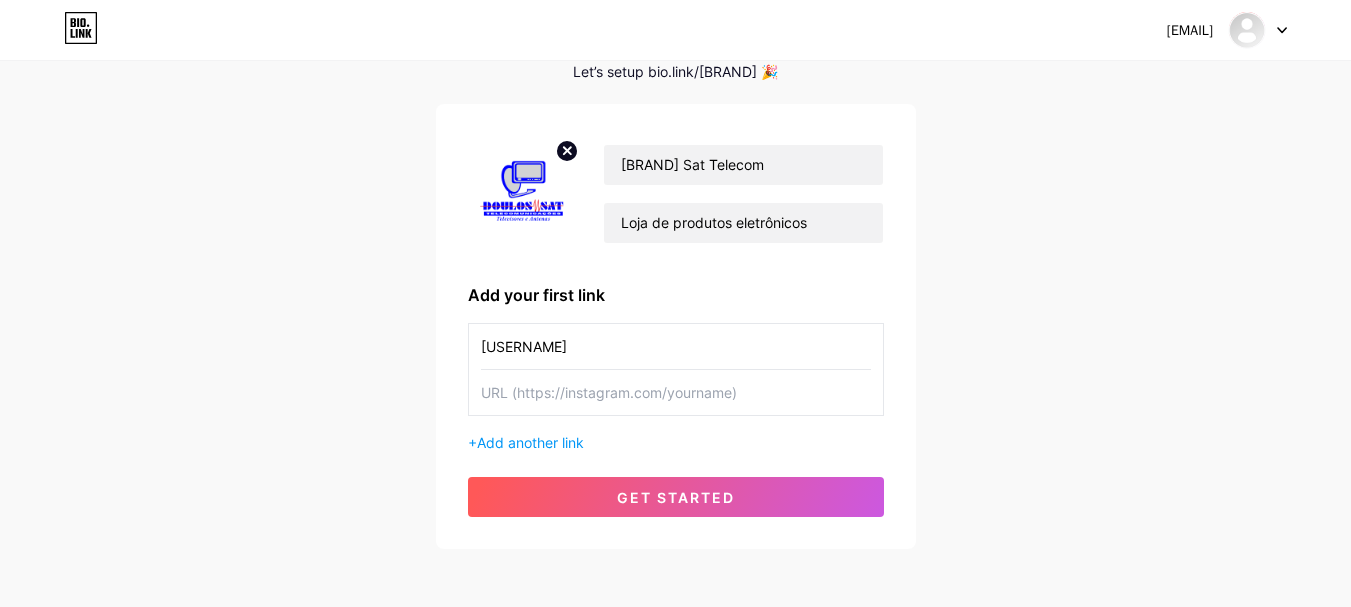 type on "[USERNAME]" 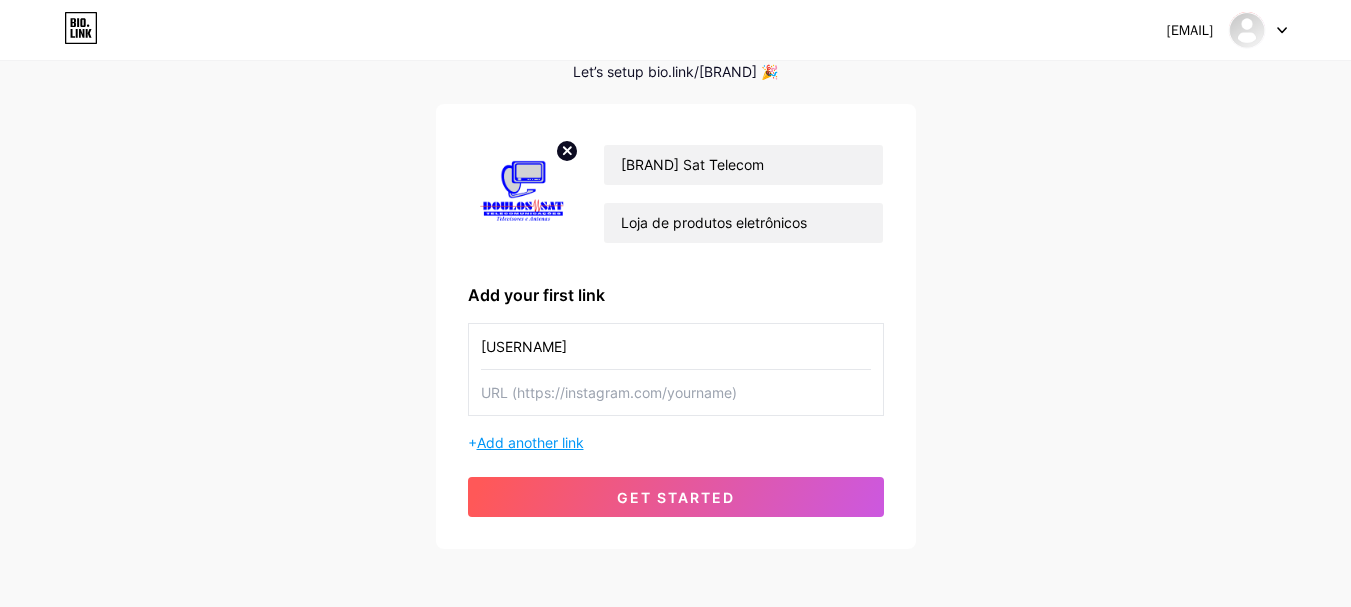 click on "Add another link" at bounding box center [530, 442] 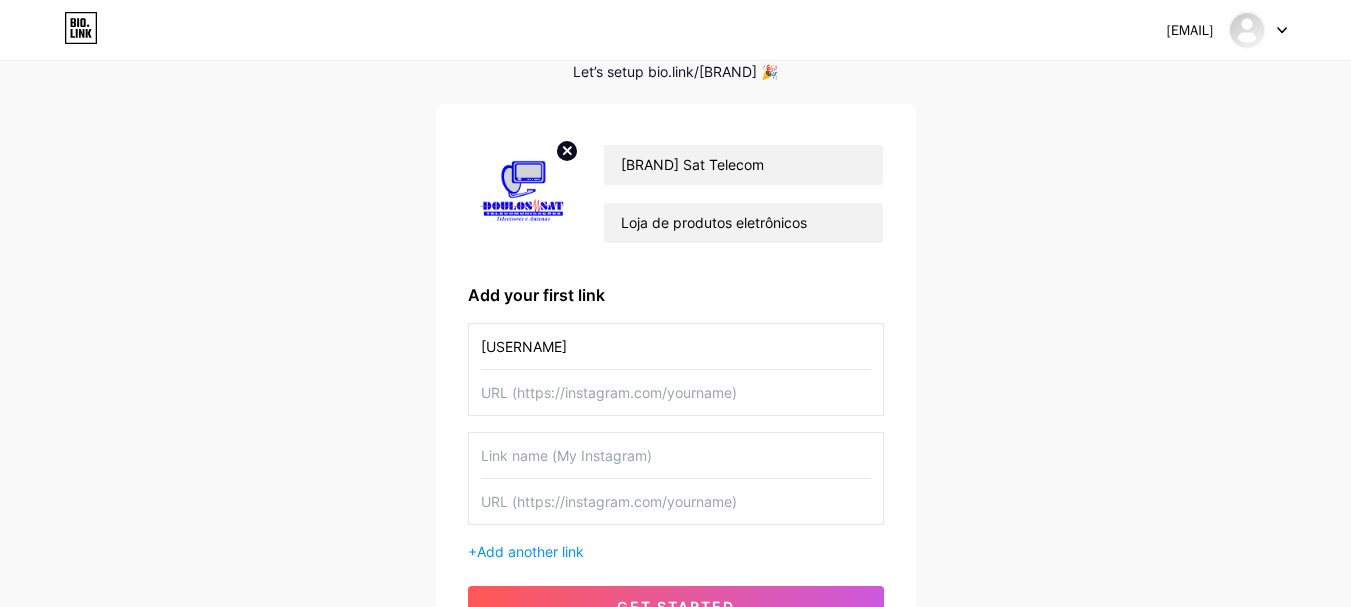 click at bounding box center (676, 346) 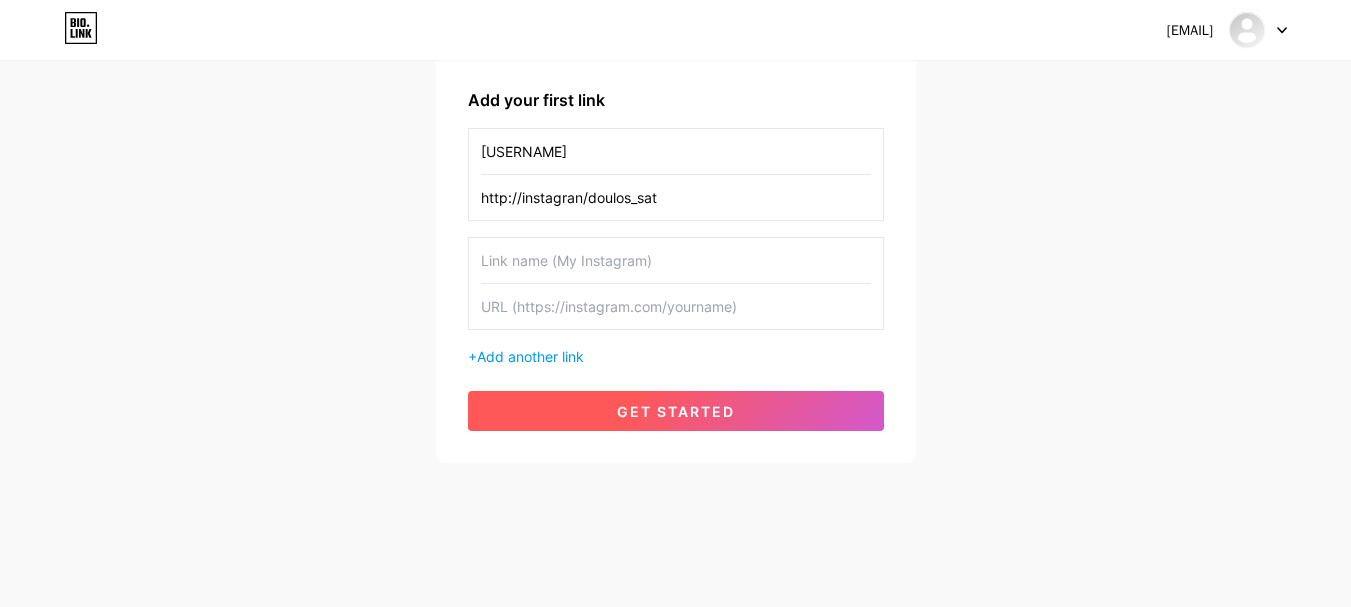 type on "http://instagran/doulos_sat" 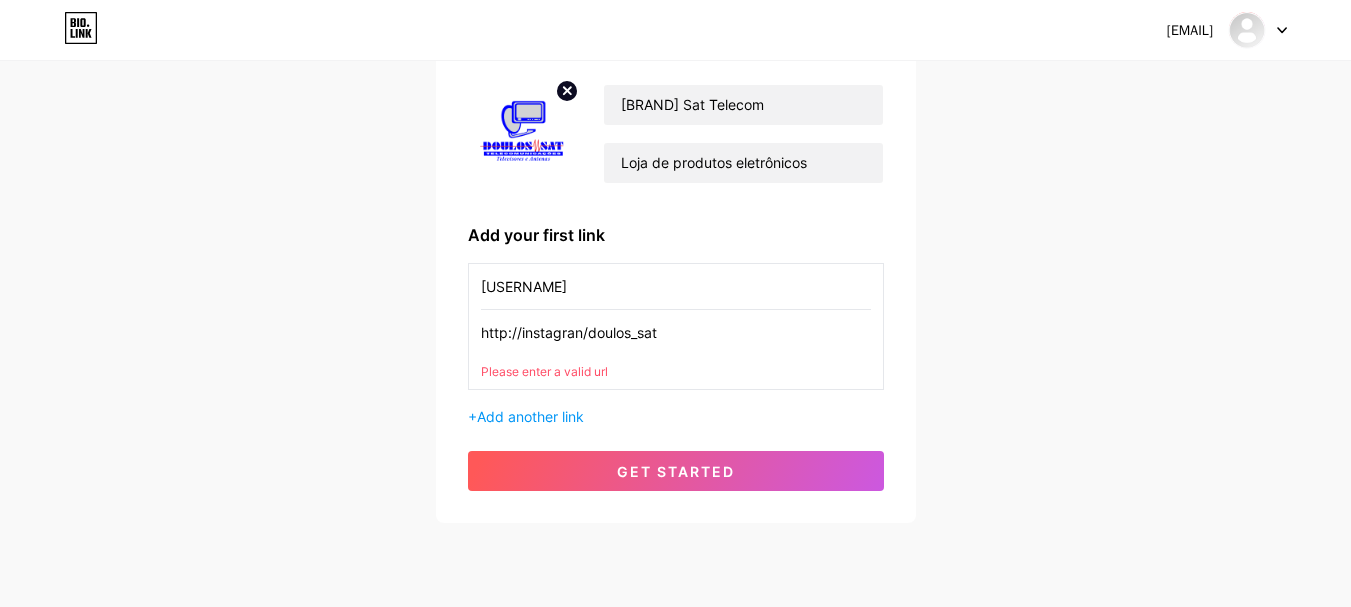 scroll, scrollTop: 220, scrollLeft: 0, axis: vertical 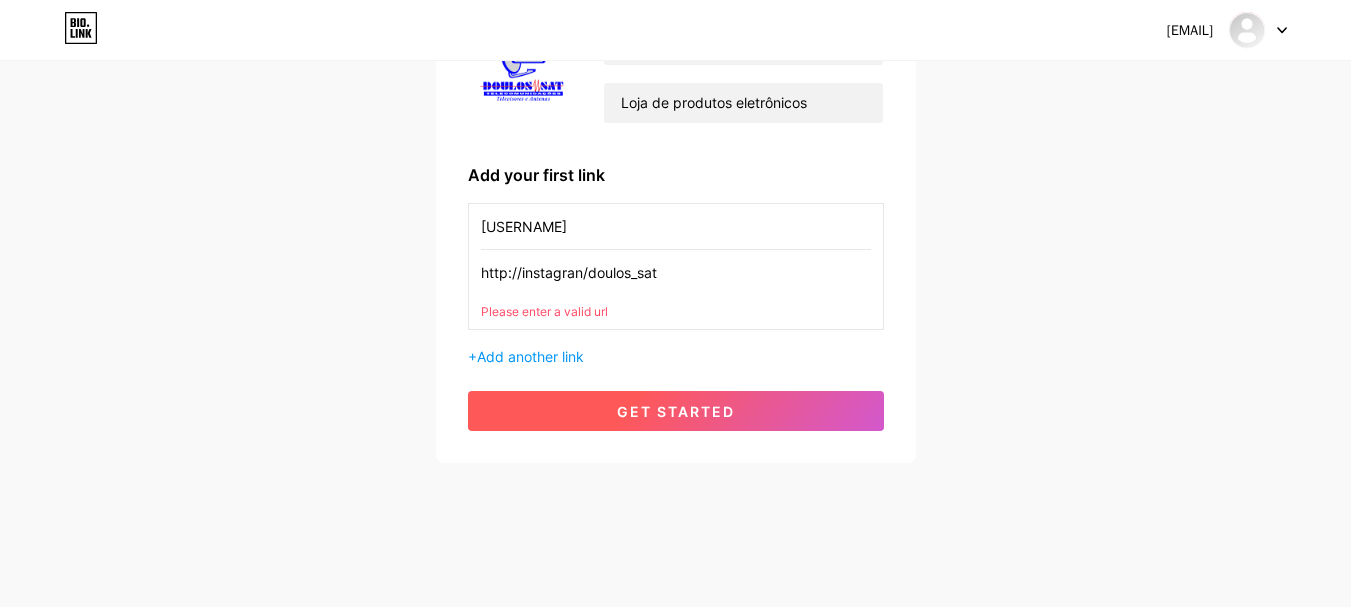click on "get started" at bounding box center (676, 411) 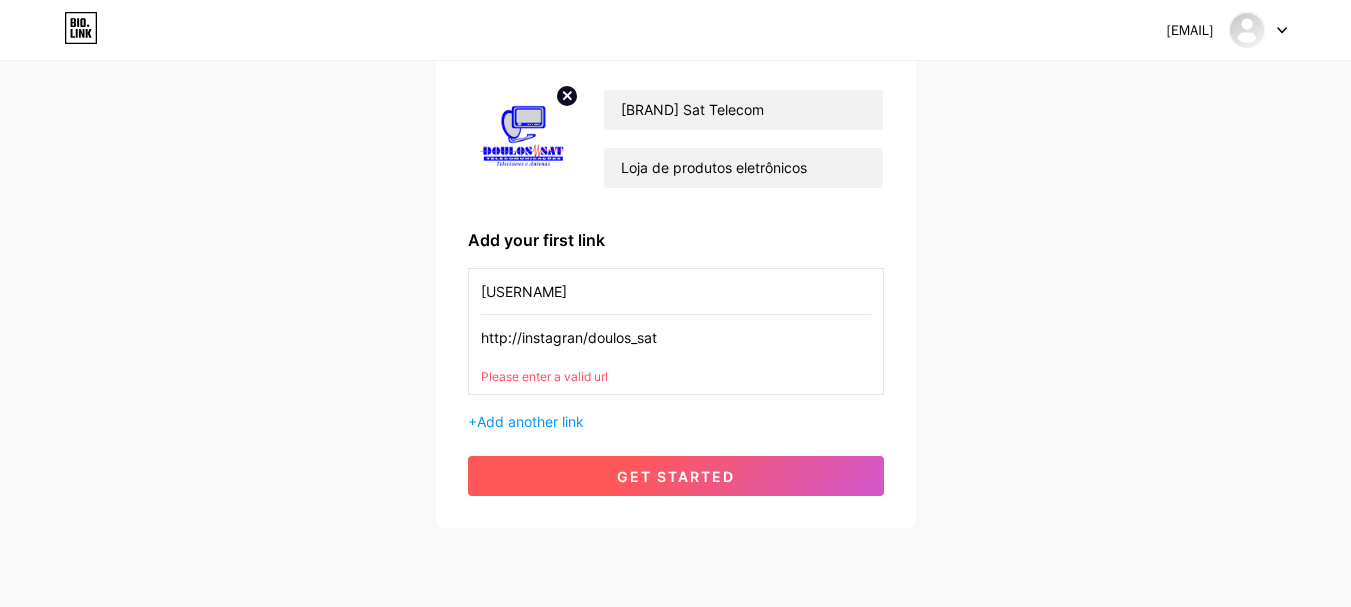 scroll, scrollTop: 20, scrollLeft: 0, axis: vertical 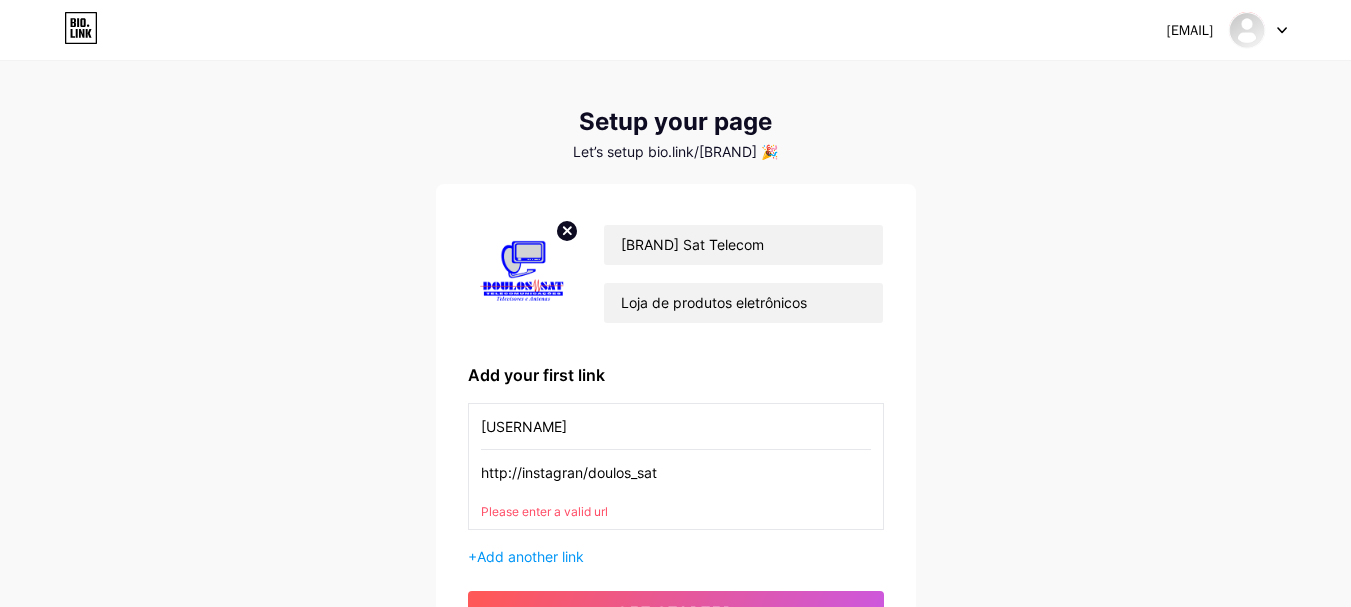 click on "http://instagran/doulos_sat" at bounding box center [676, 426] 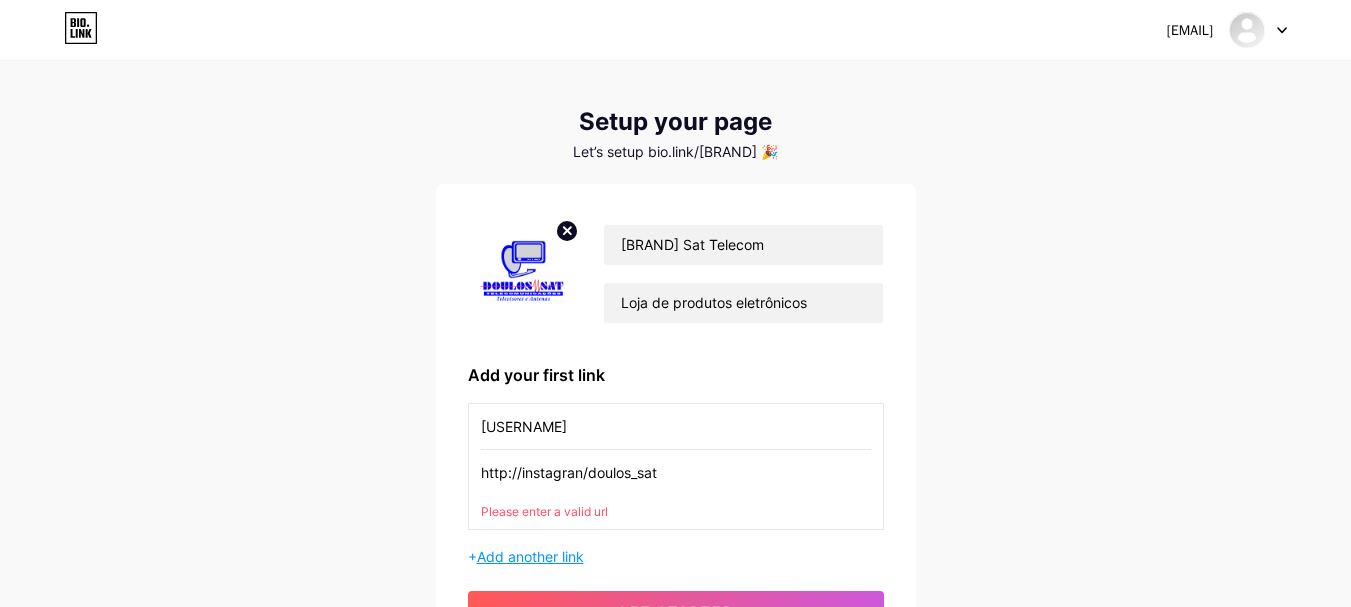 click on "Add another link" at bounding box center (530, 556) 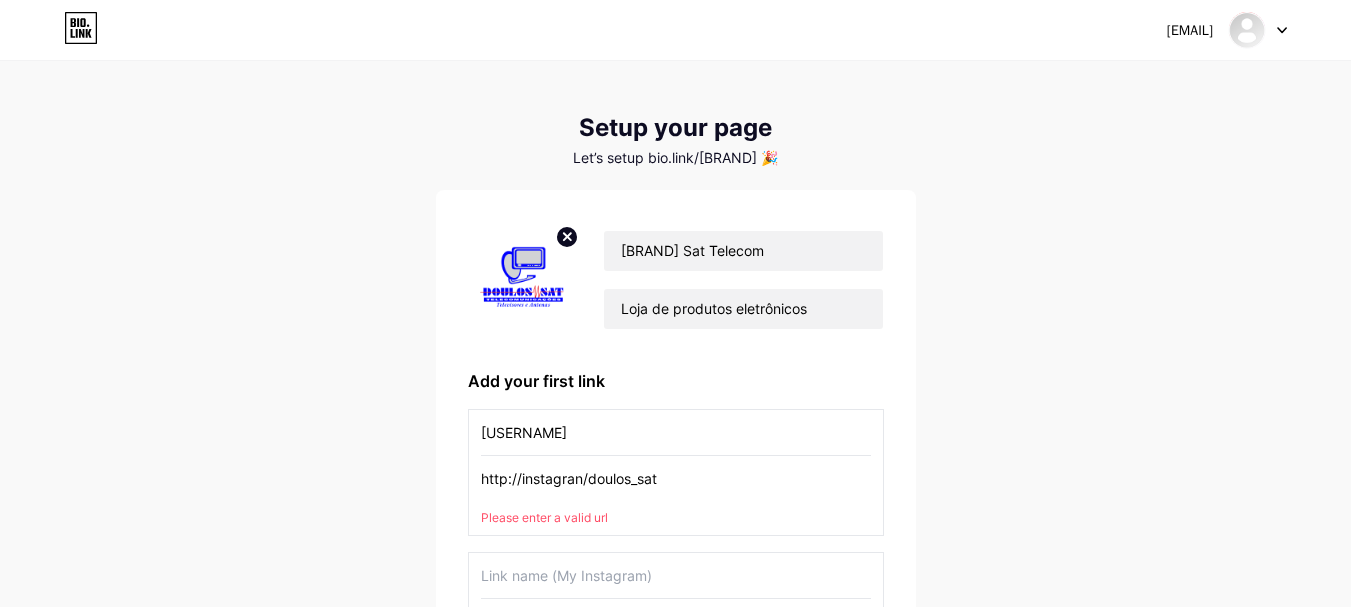 scroll, scrollTop: 0, scrollLeft: 0, axis: both 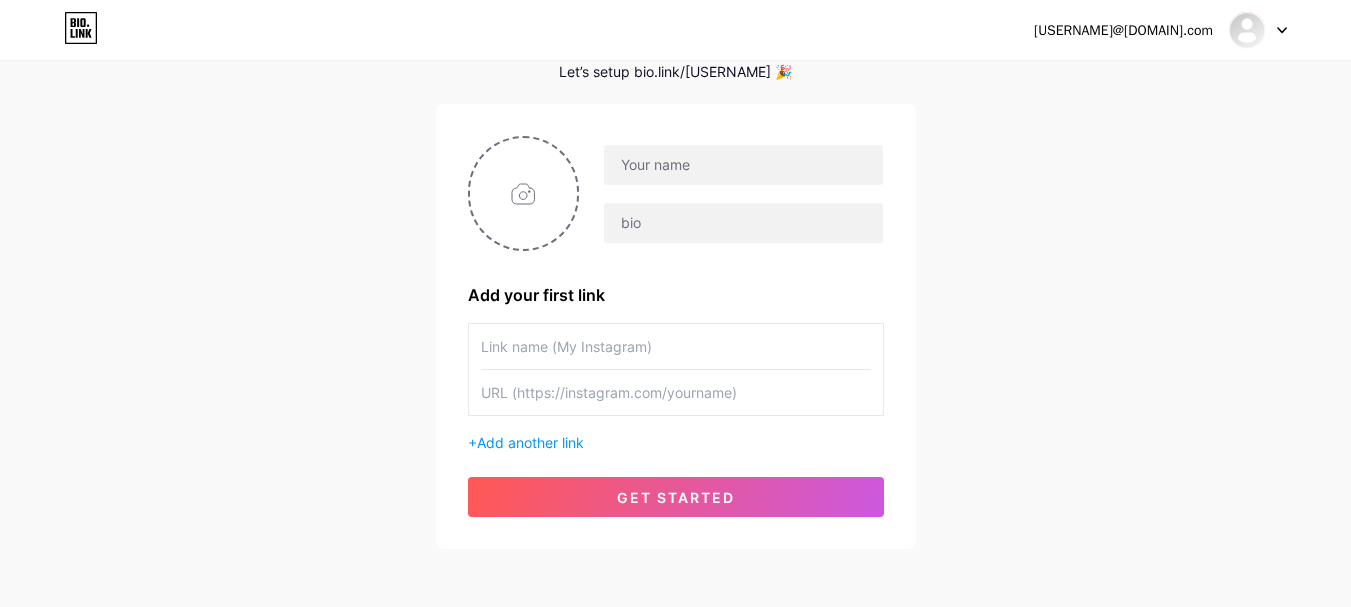 click at bounding box center [676, 346] 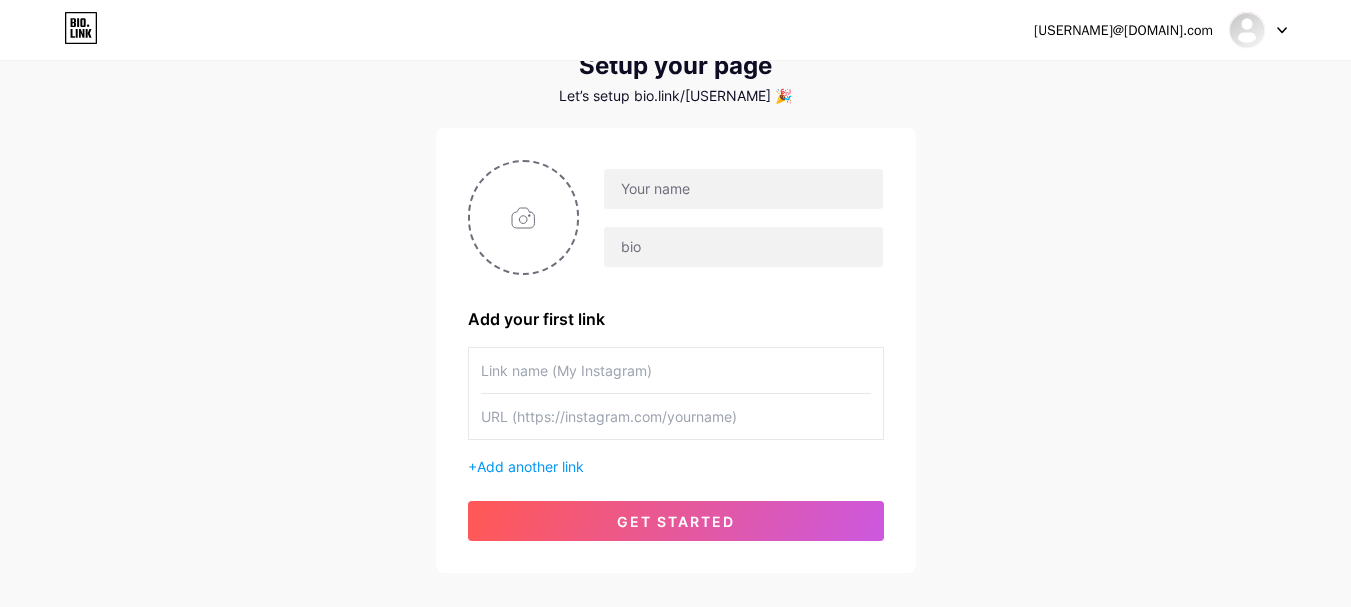 scroll, scrollTop: 0, scrollLeft: 0, axis: both 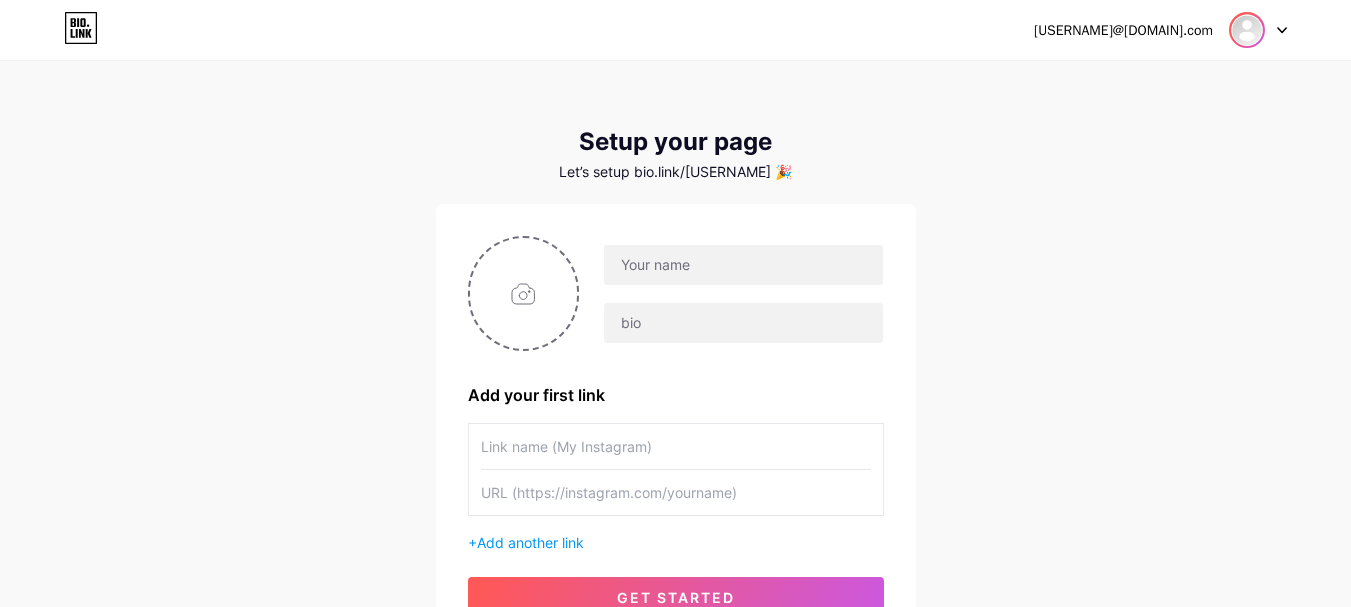 click at bounding box center (1247, 30) 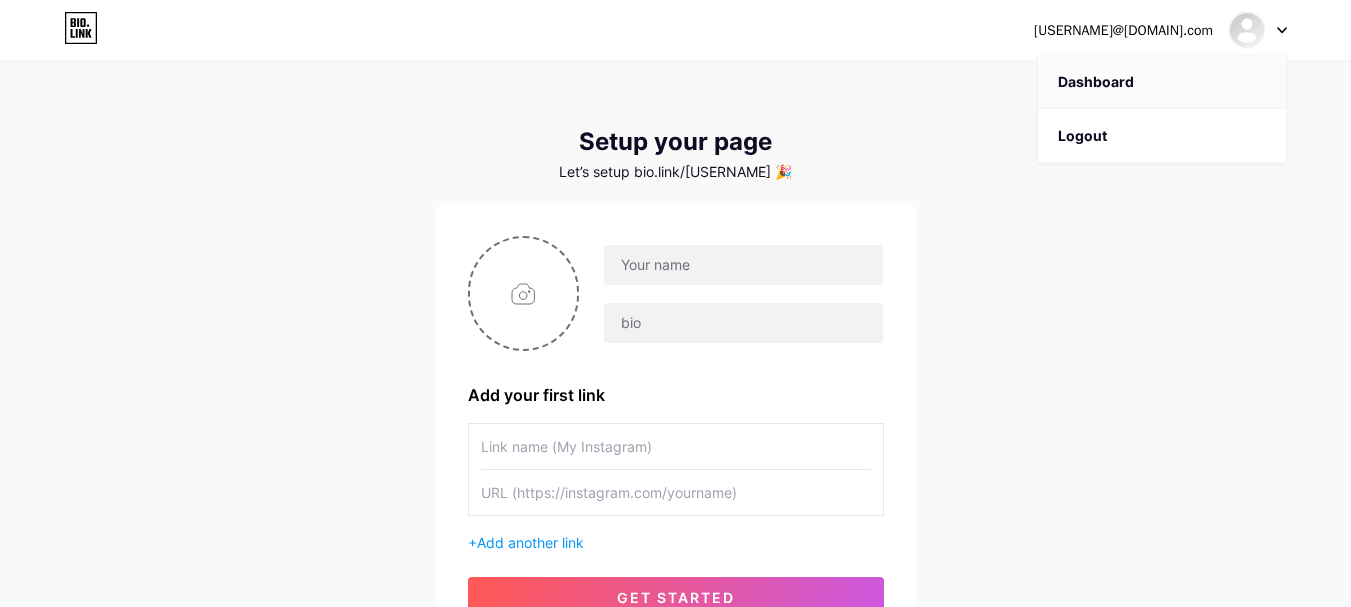 click on "Dashboard" at bounding box center (1162, 82) 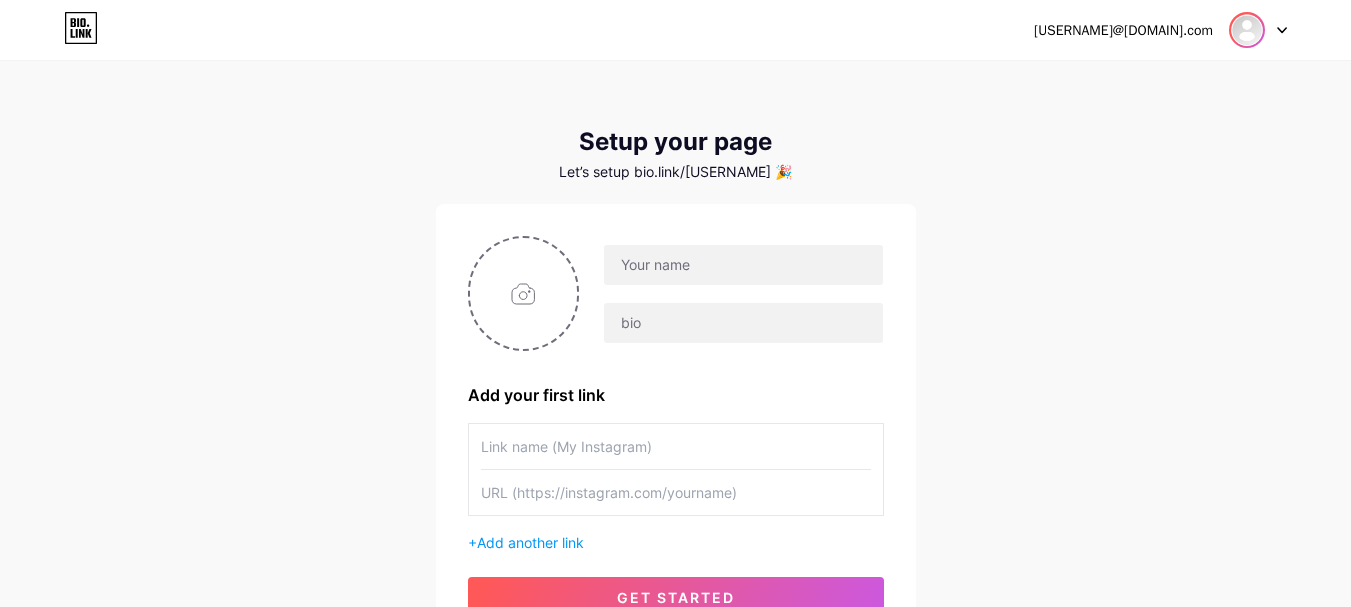 click at bounding box center (1247, 30) 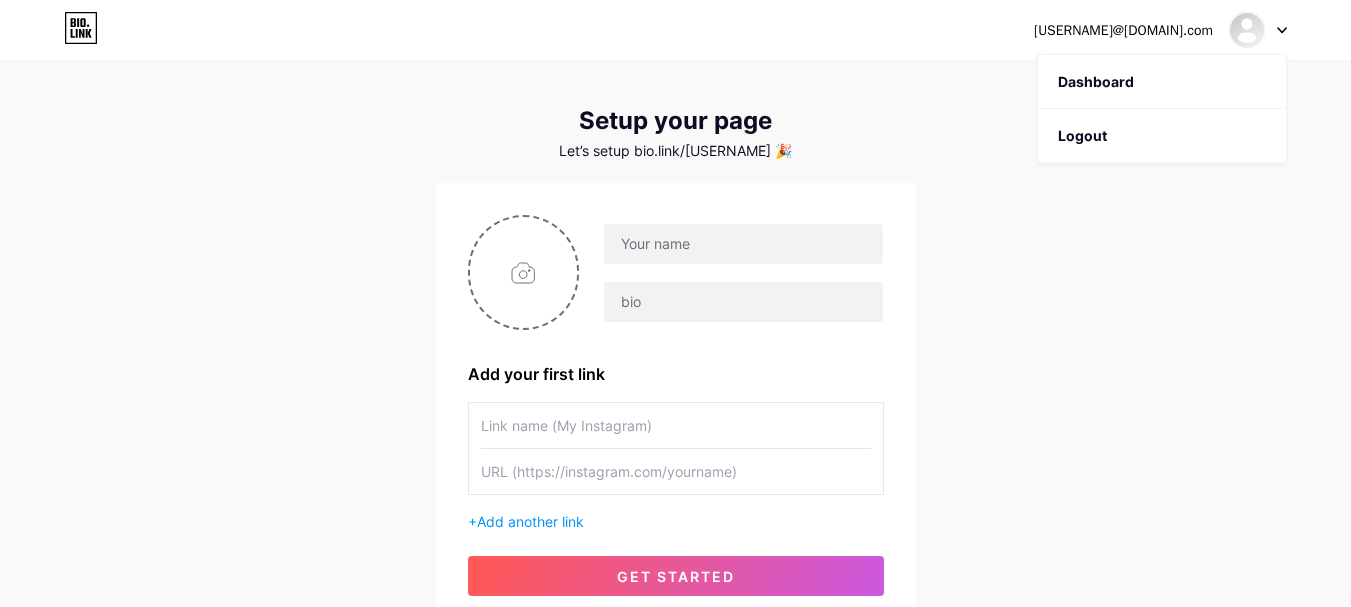 scroll, scrollTop: 0, scrollLeft: 0, axis: both 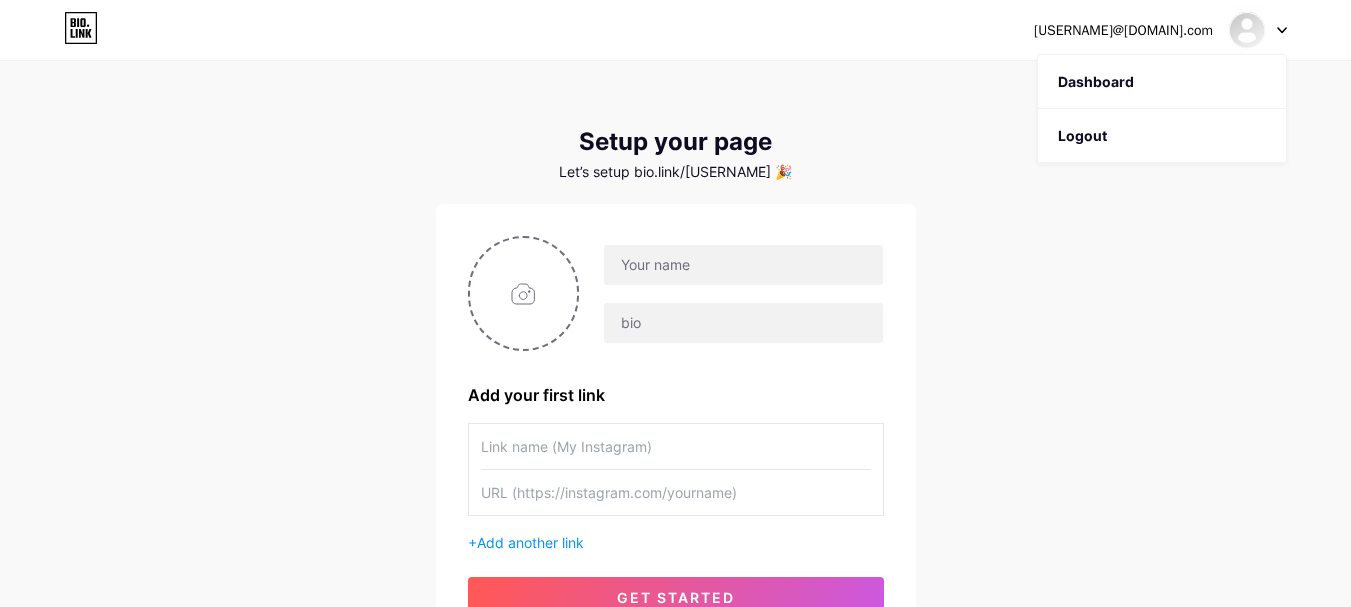 click at bounding box center (1258, 30) 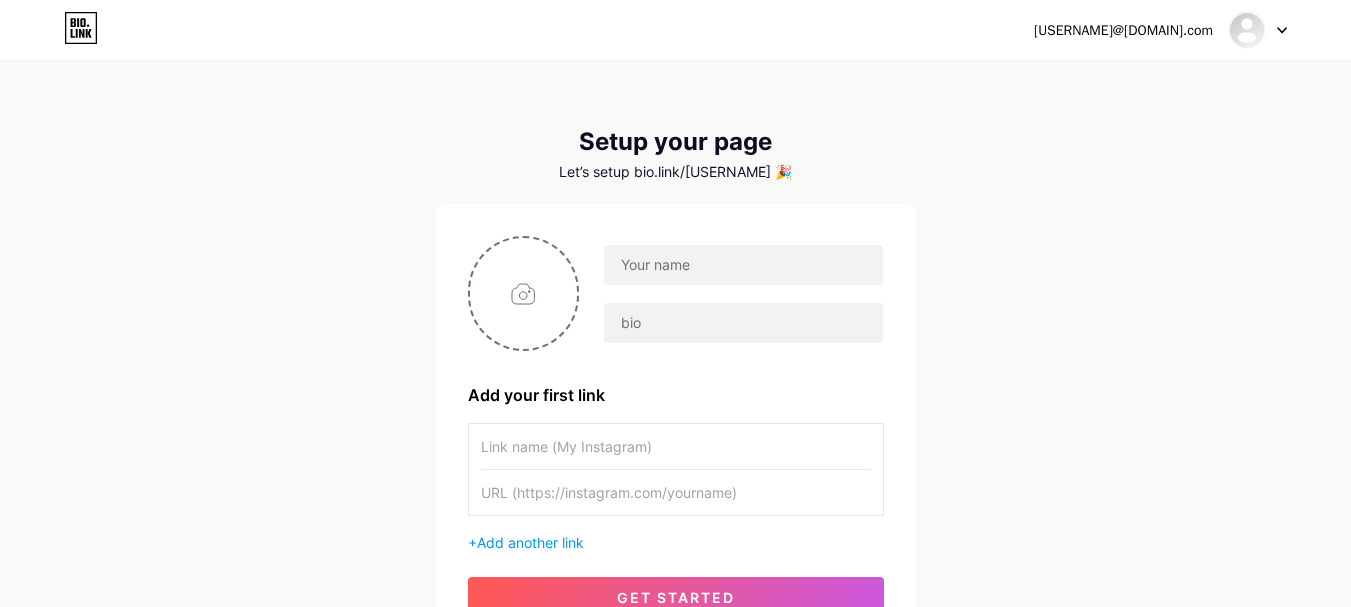 click at bounding box center [1258, 30] 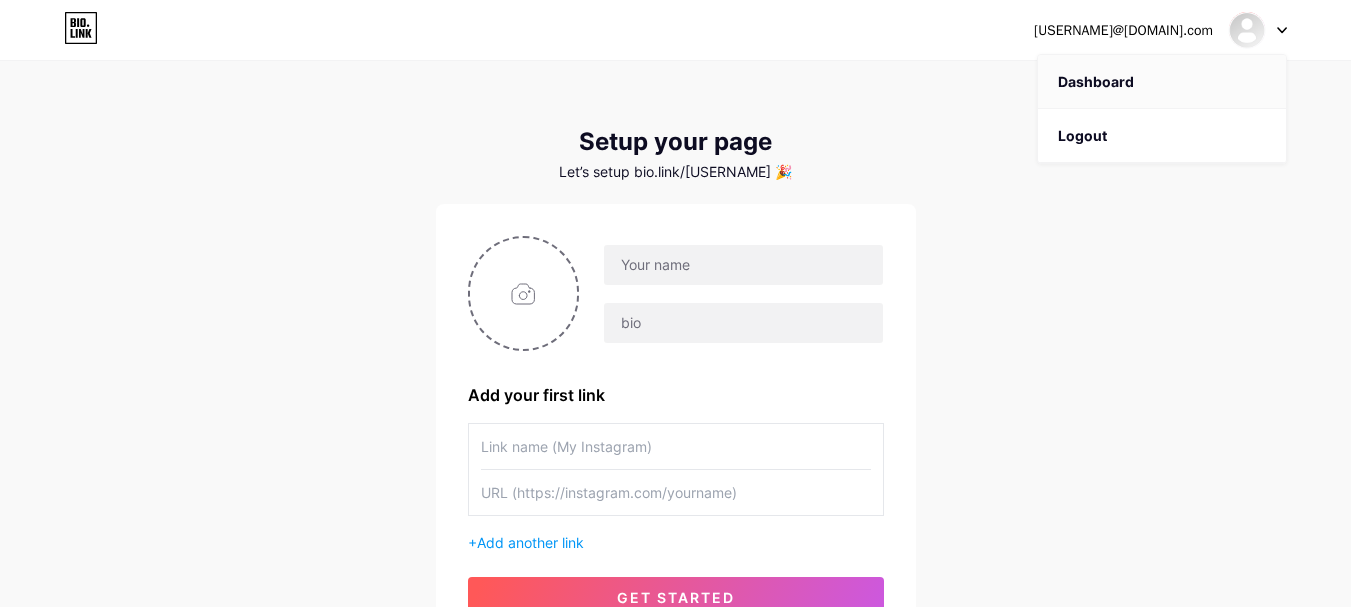 click on "Dashboard" at bounding box center (1162, 82) 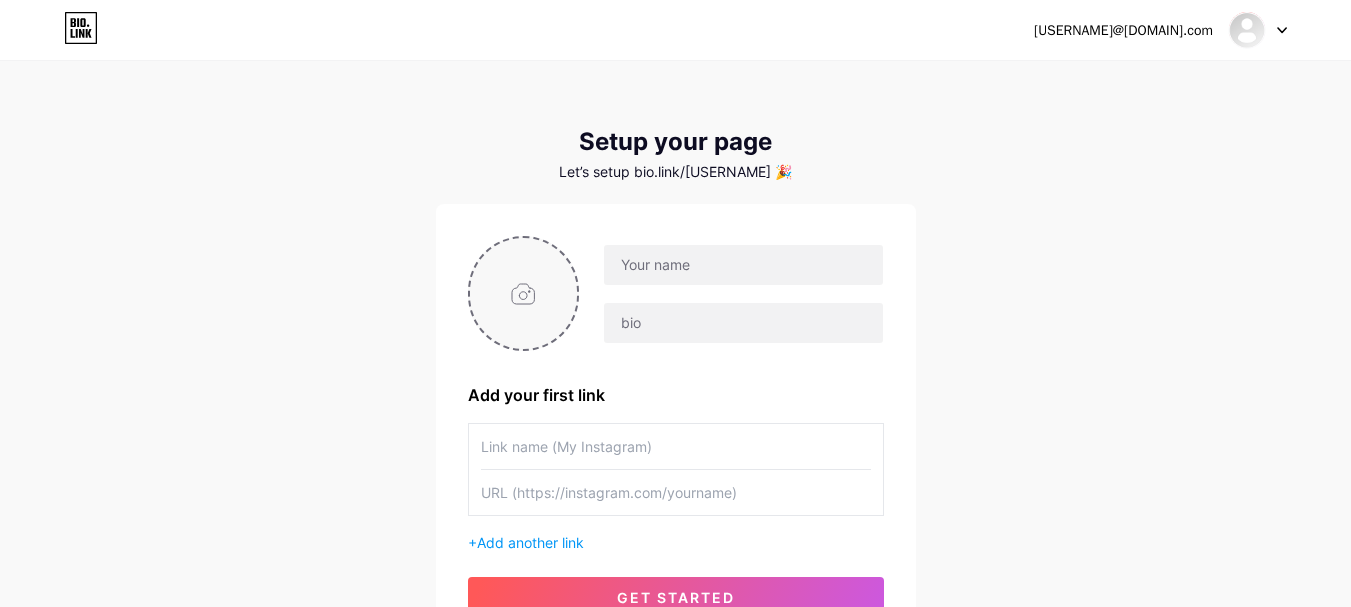 click at bounding box center [524, 293] 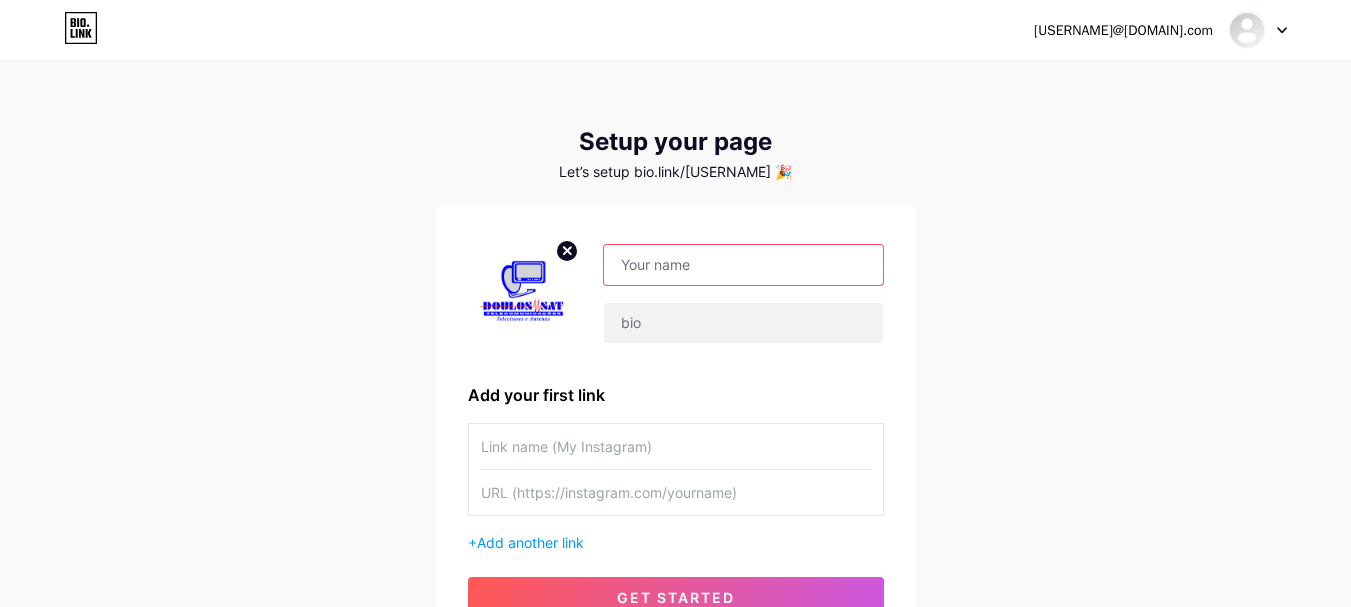 click at bounding box center [743, 265] 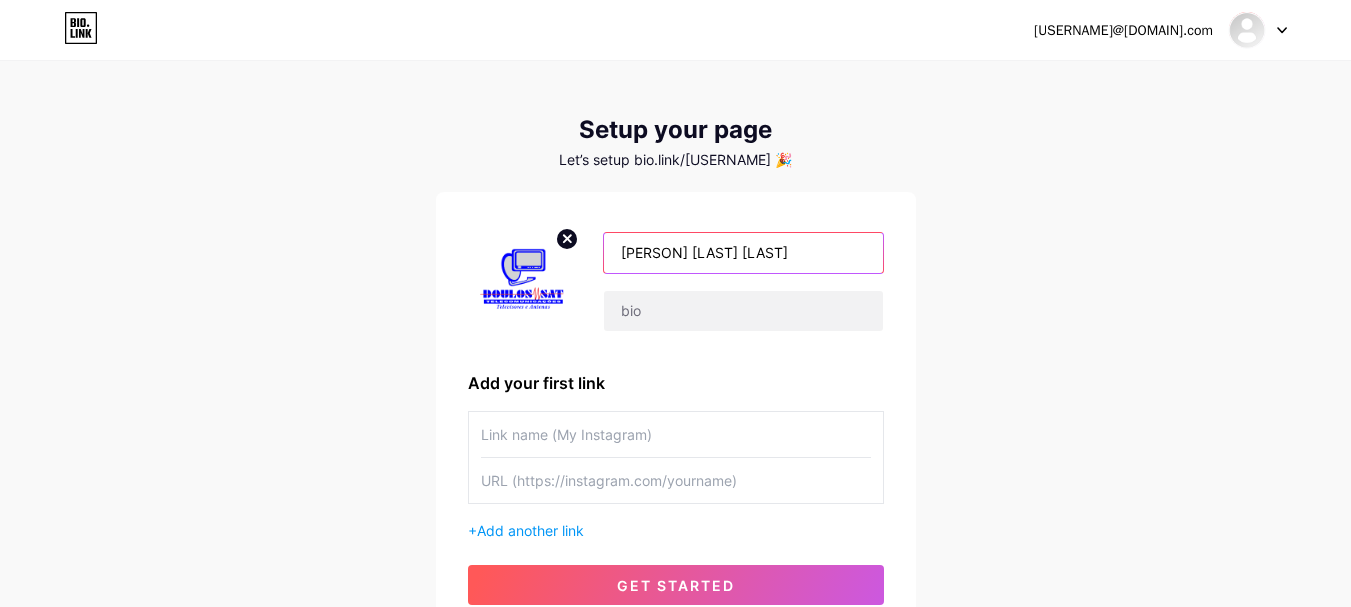 scroll, scrollTop: 0, scrollLeft: 0, axis: both 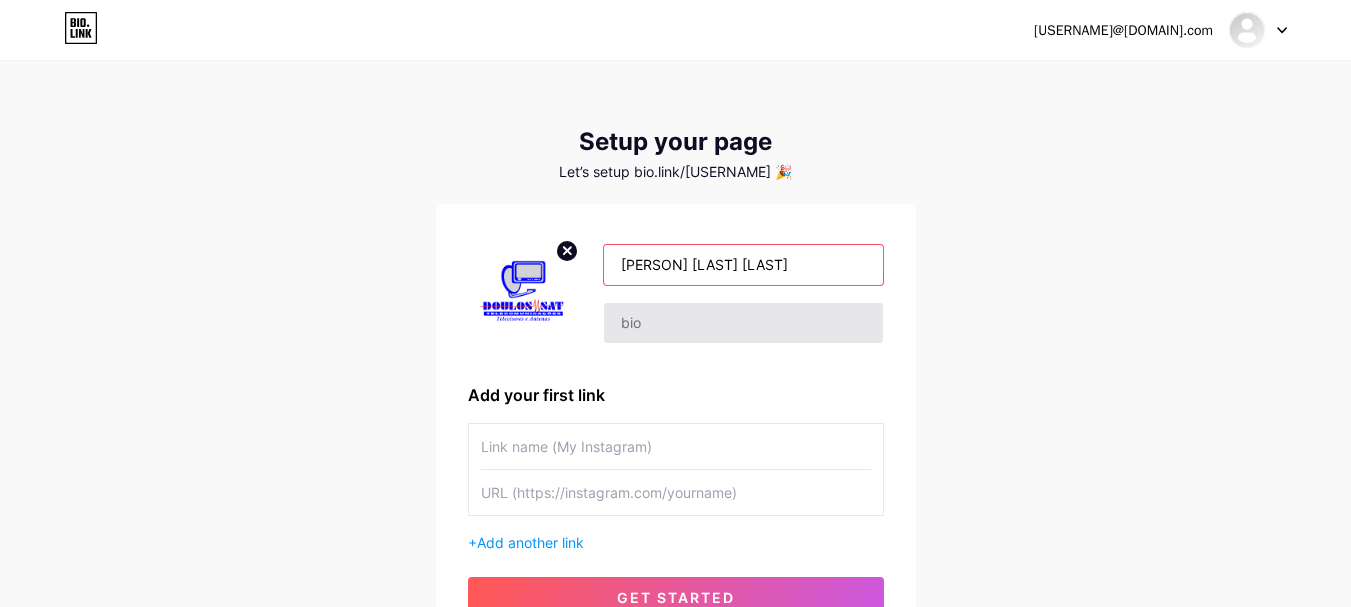 type on "[BRAND] Sat Telecom" 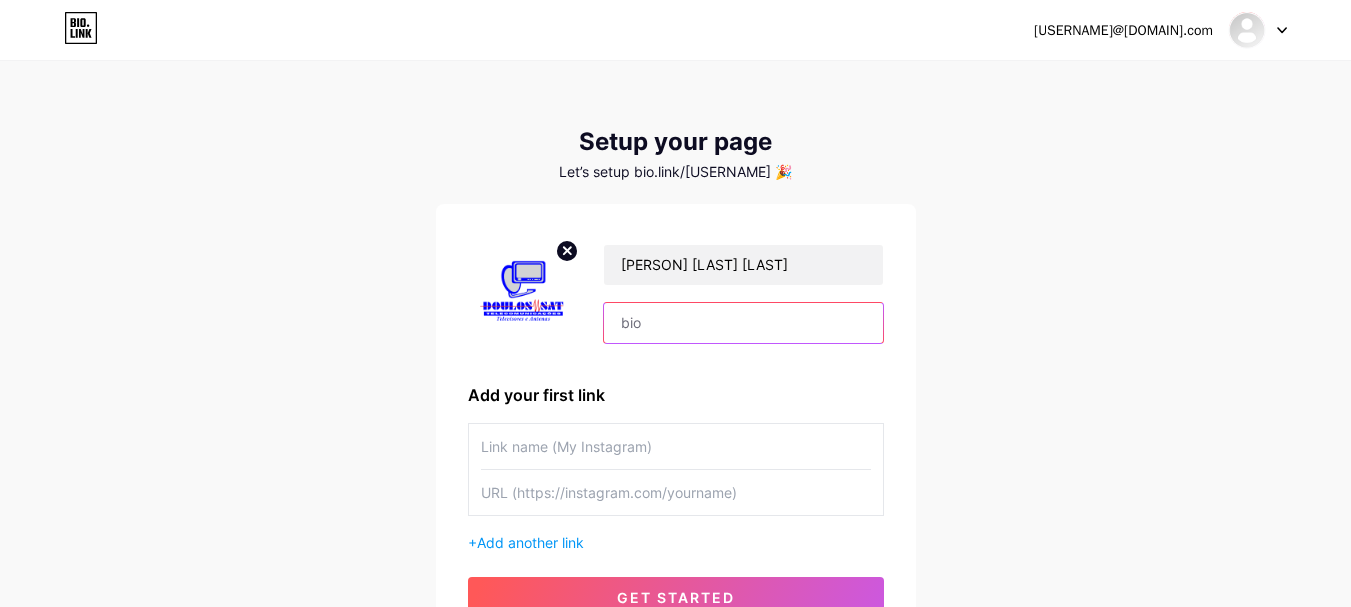 click at bounding box center [743, 323] 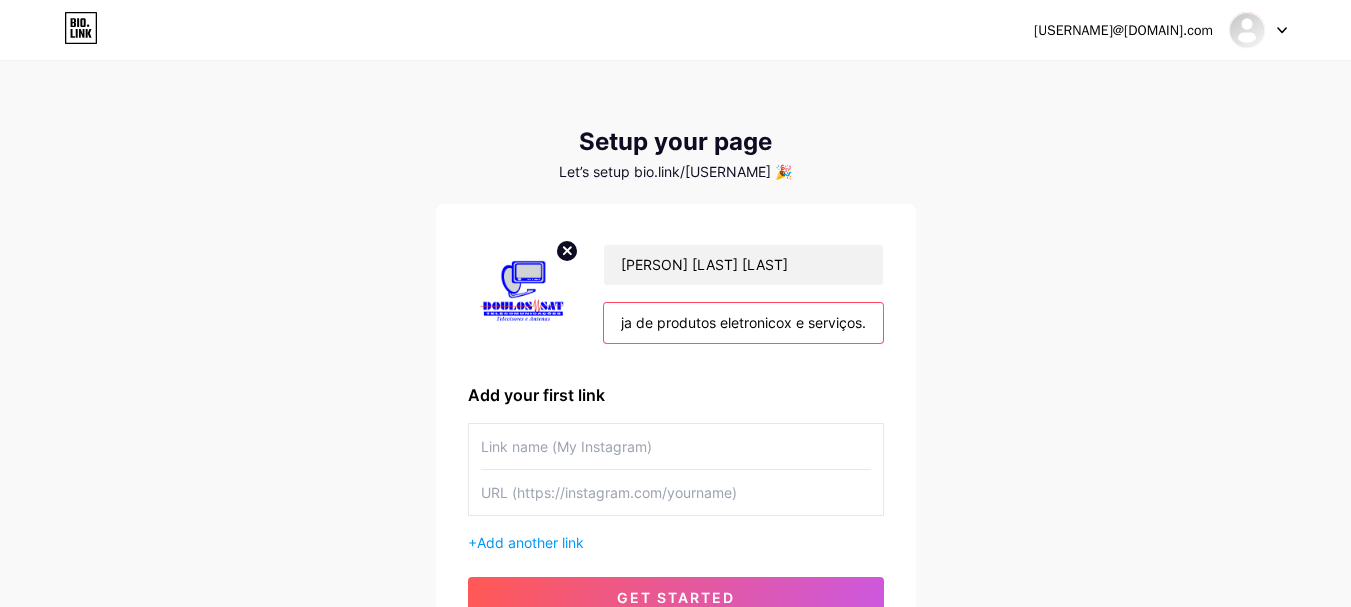 scroll, scrollTop: 0, scrollLeft: 20, axis: horizontal 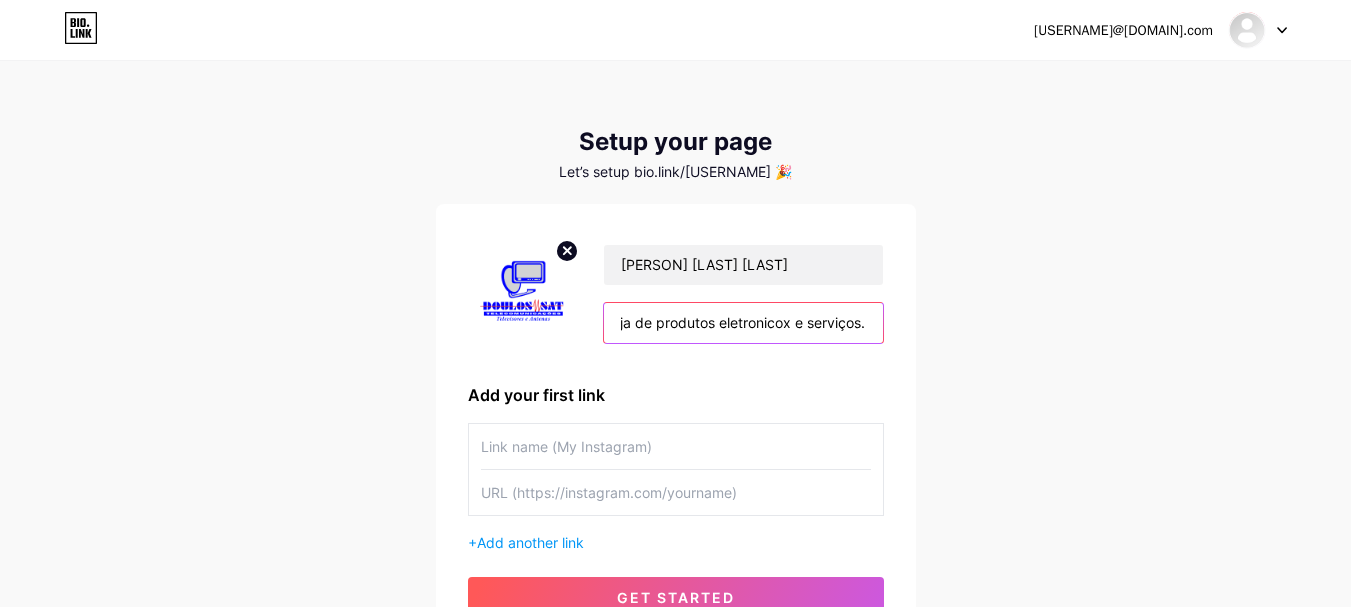 click on "Loja de produtos eletronicox e serviços." at bounding box center [743, 323] 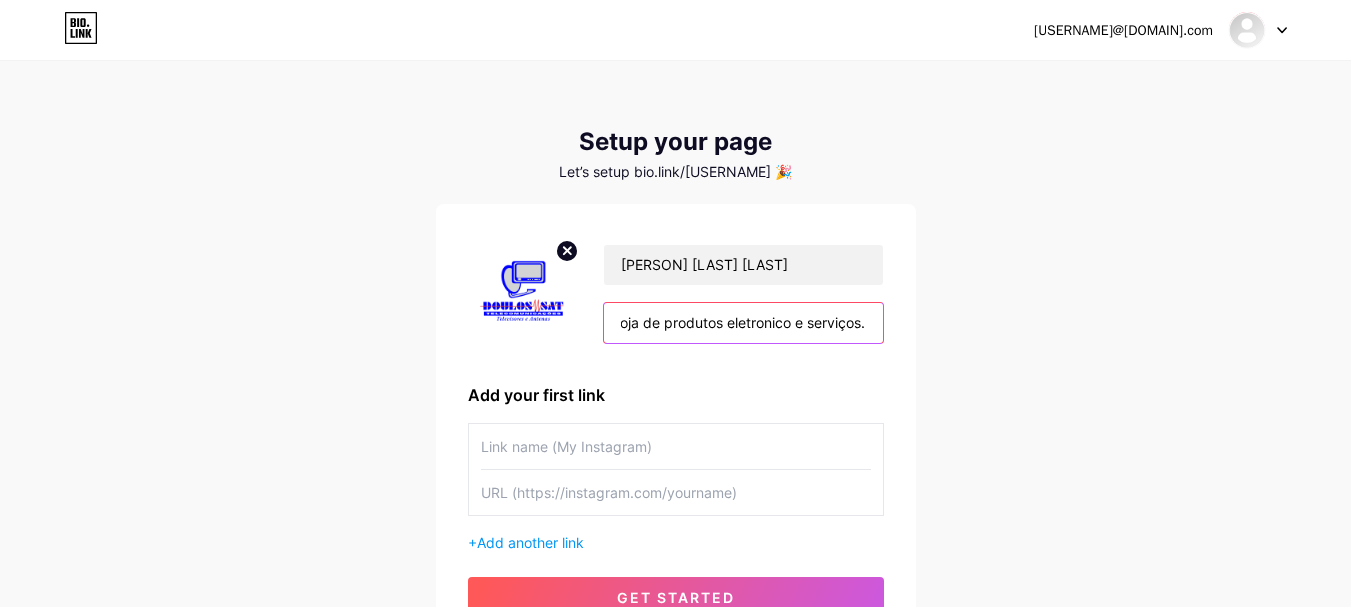 scroll, scrollTop: 0, scrollLeft: 13, axis: horizontal 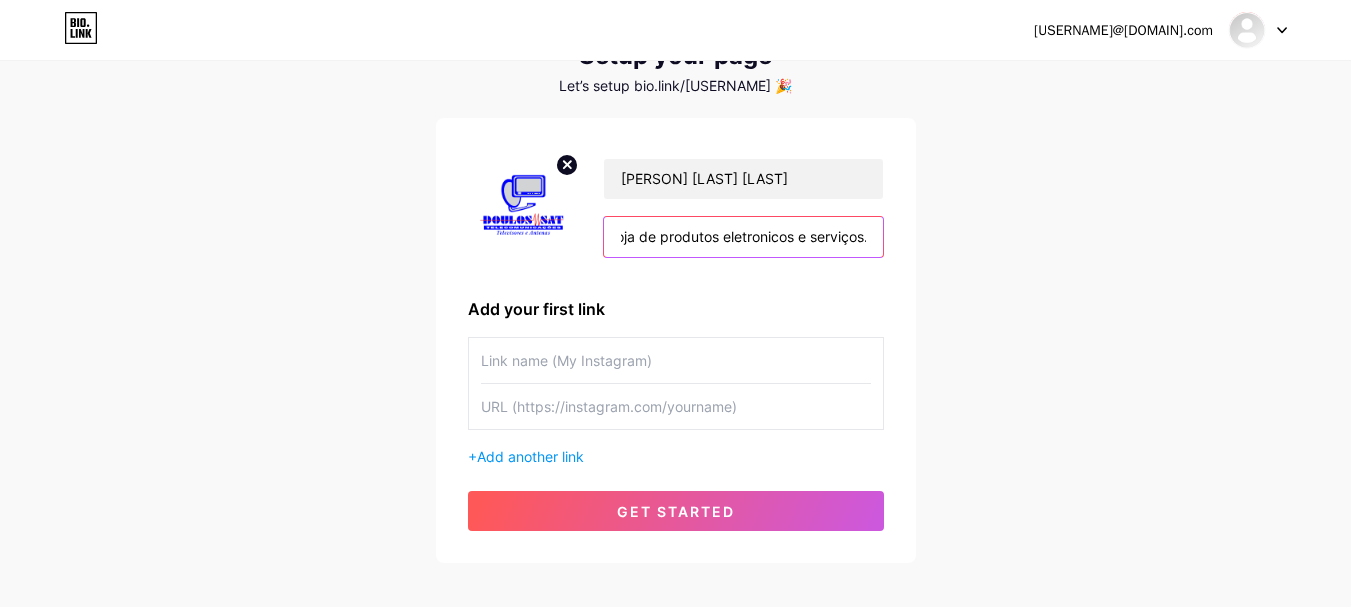 type on "Loja de produtos eletronicos e serviços." 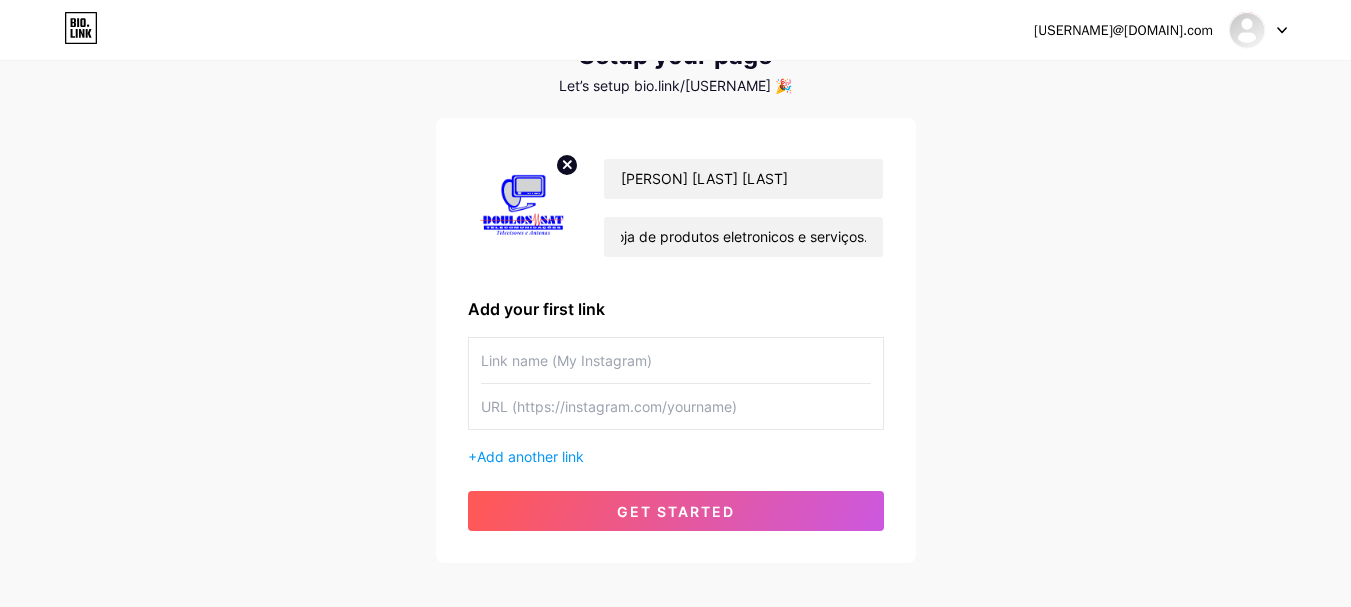 scroll, scrollTop: 0, scrollLeft: 0, axis: both 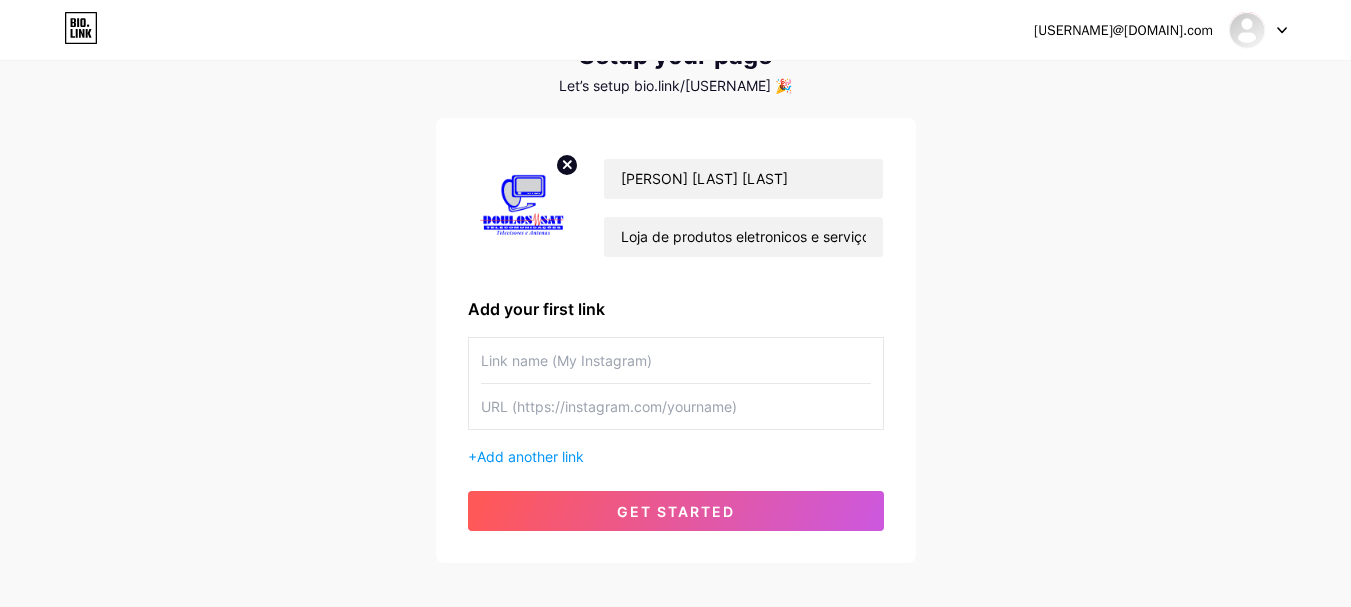 click at bounding box center (676, 360) 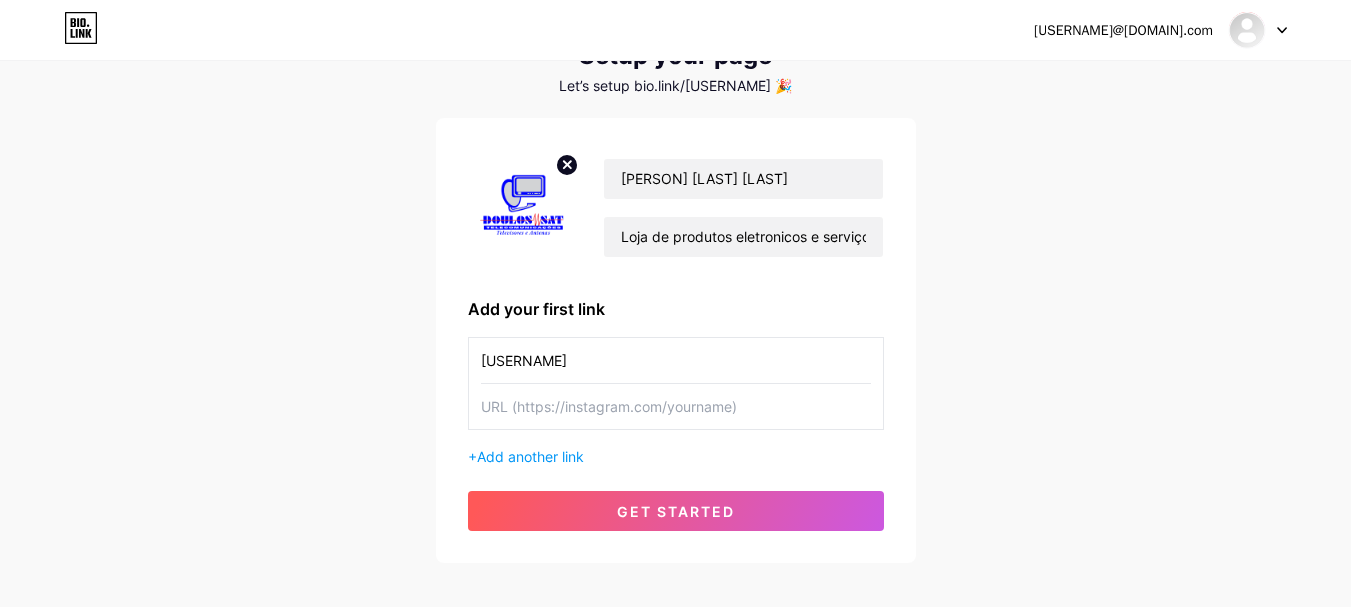 type on "[USERNAME]" 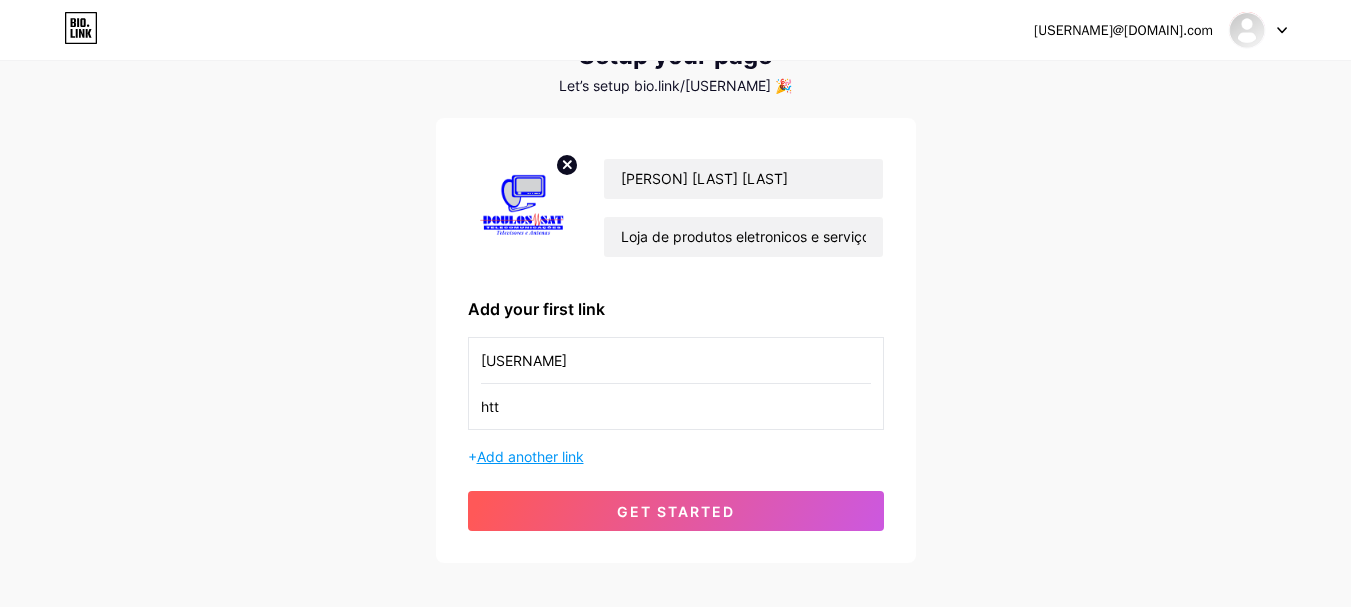 click on "Add another link" at bounding box center [530, 456] 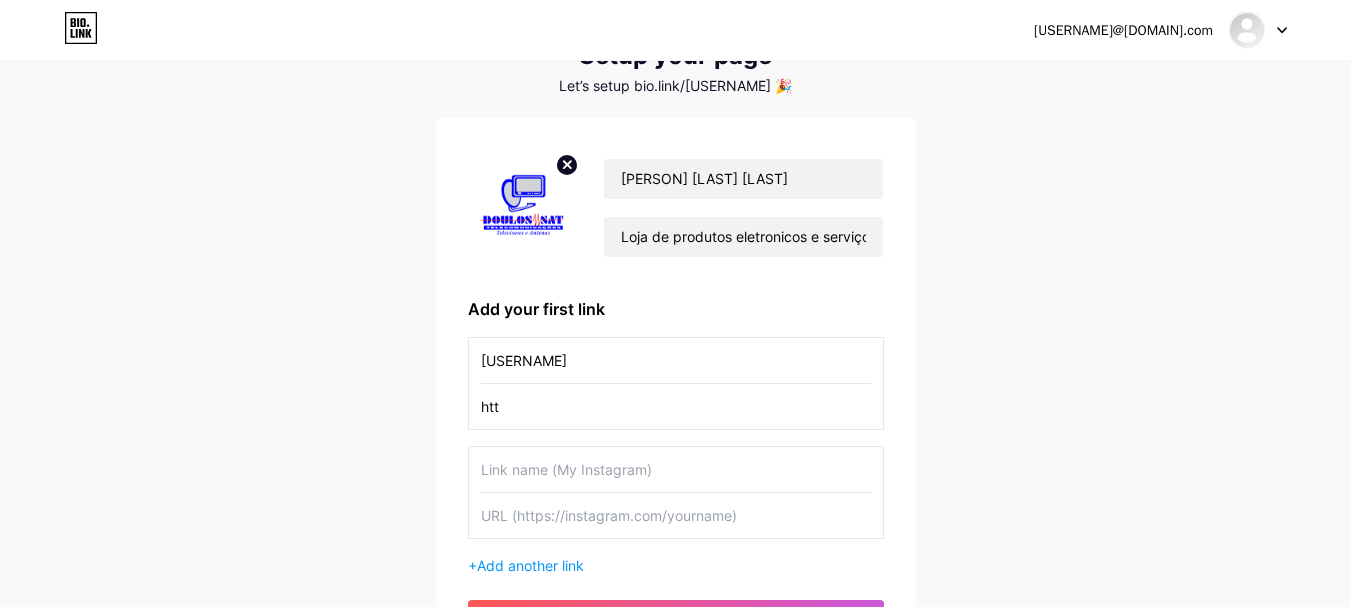 click on "htt" at bounding box center [676, 360] 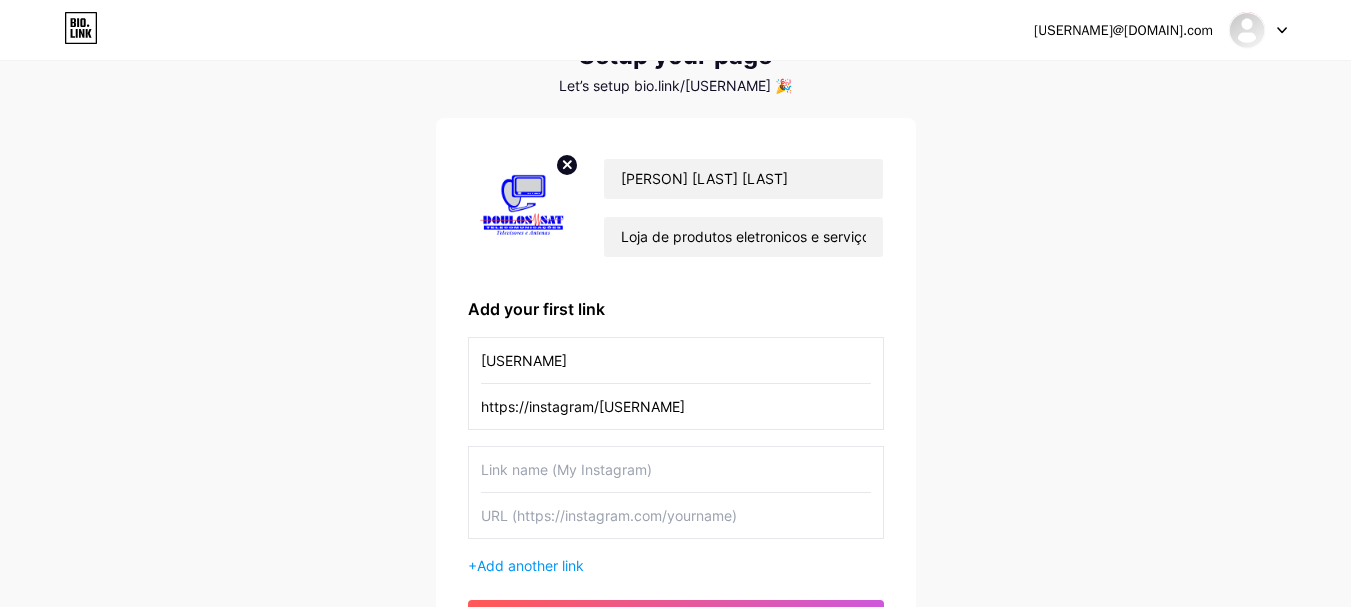 scroll, scrollTop: 186, scrollLeft: 0, axis: vertical 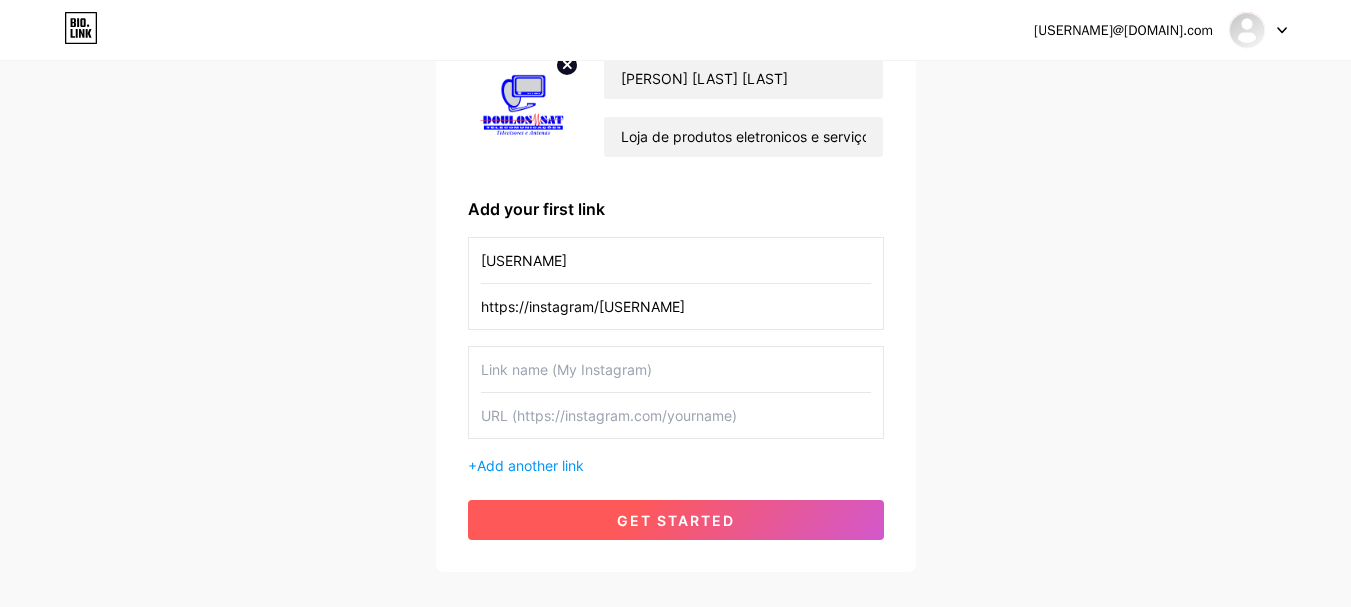 type on "https://instagram/doulos_sat" 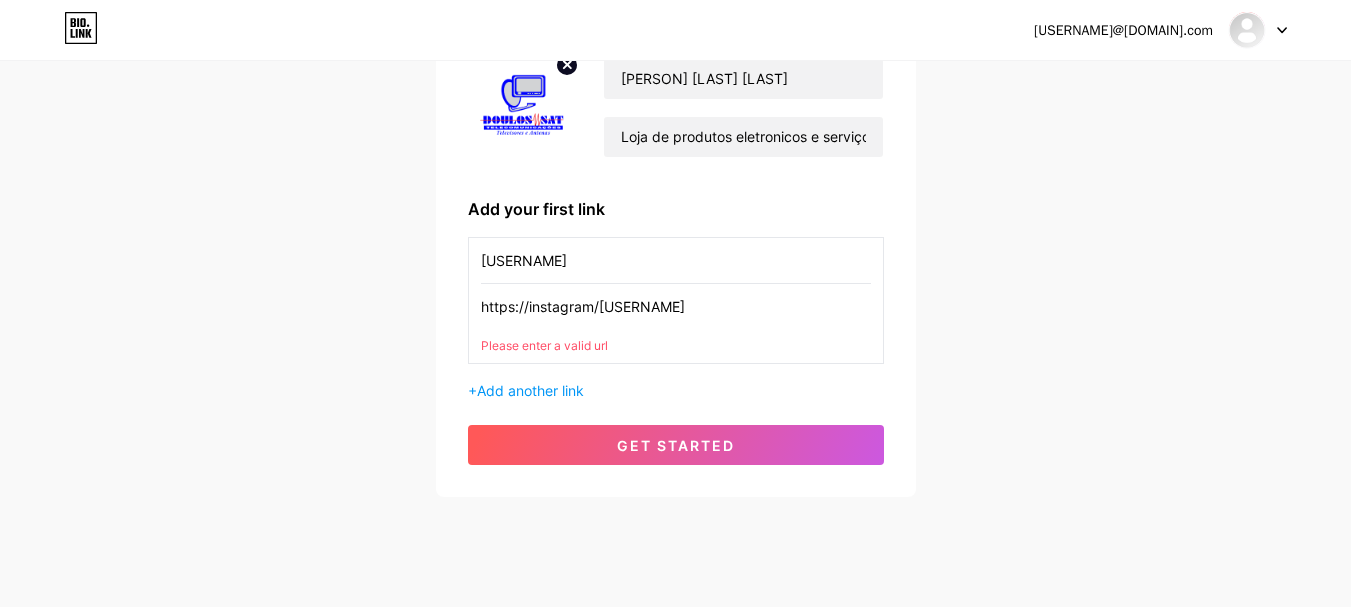 click on "https://instagram/doulos_sat" at bounding box center [676, 260] 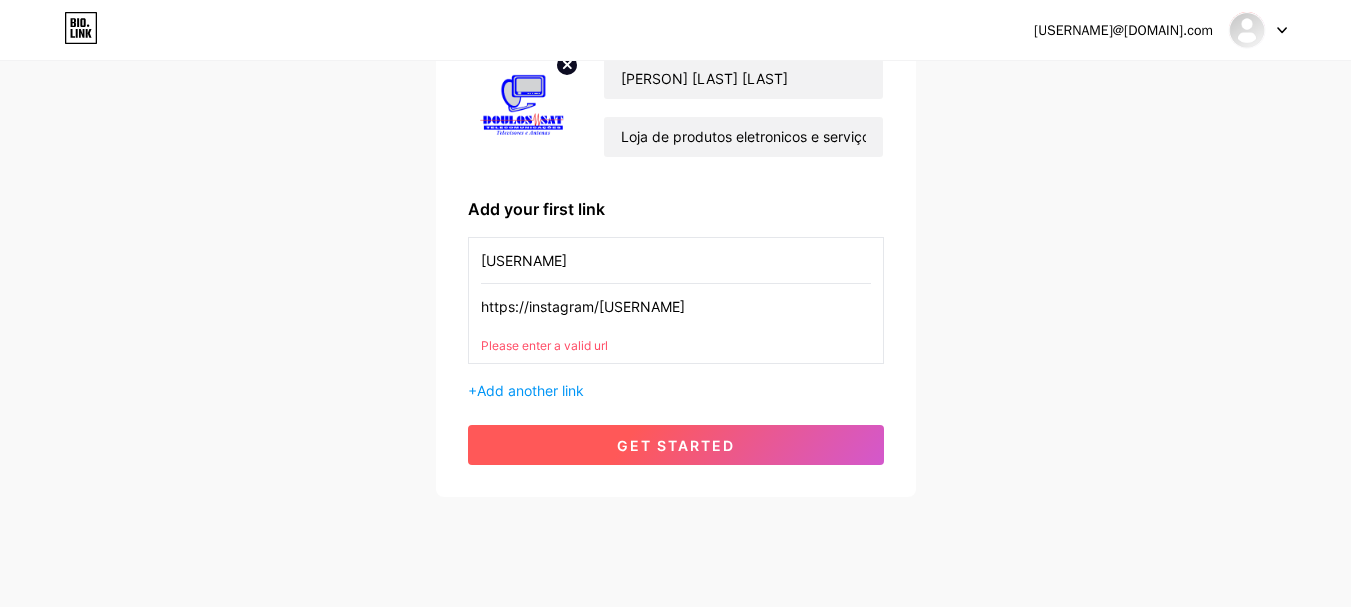 click on "get started" at bounding box center (676, 445) 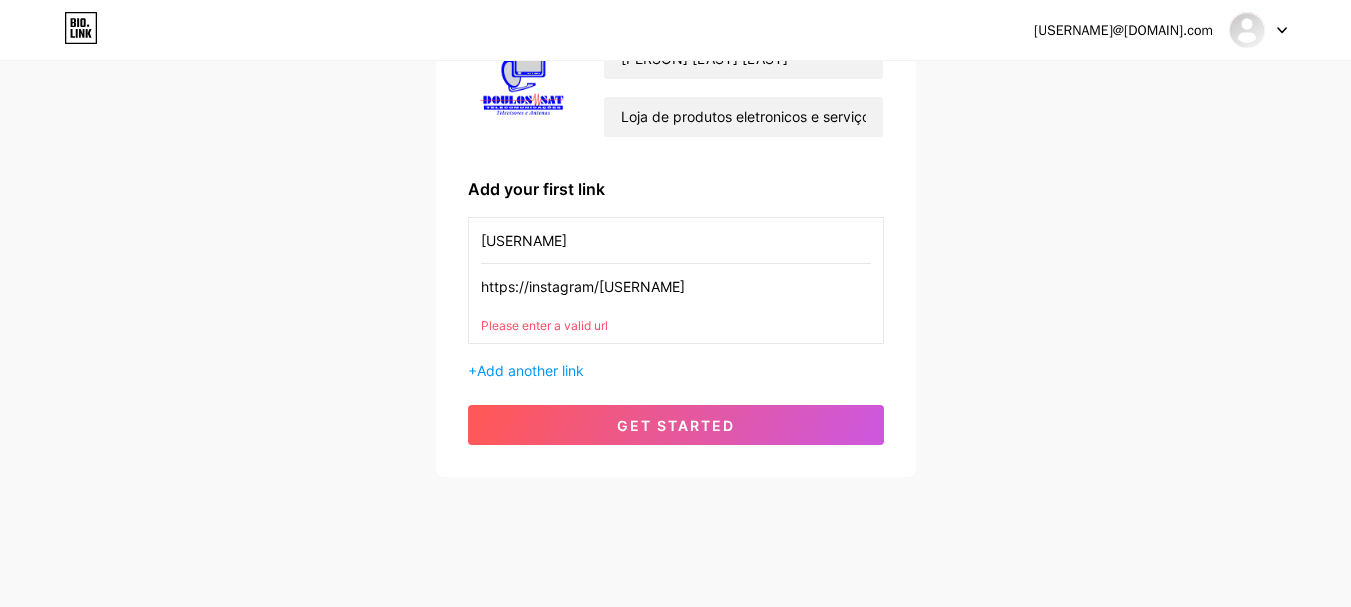 scroll, scrollTop: 220, scrollLeft: 0, axis: vertical 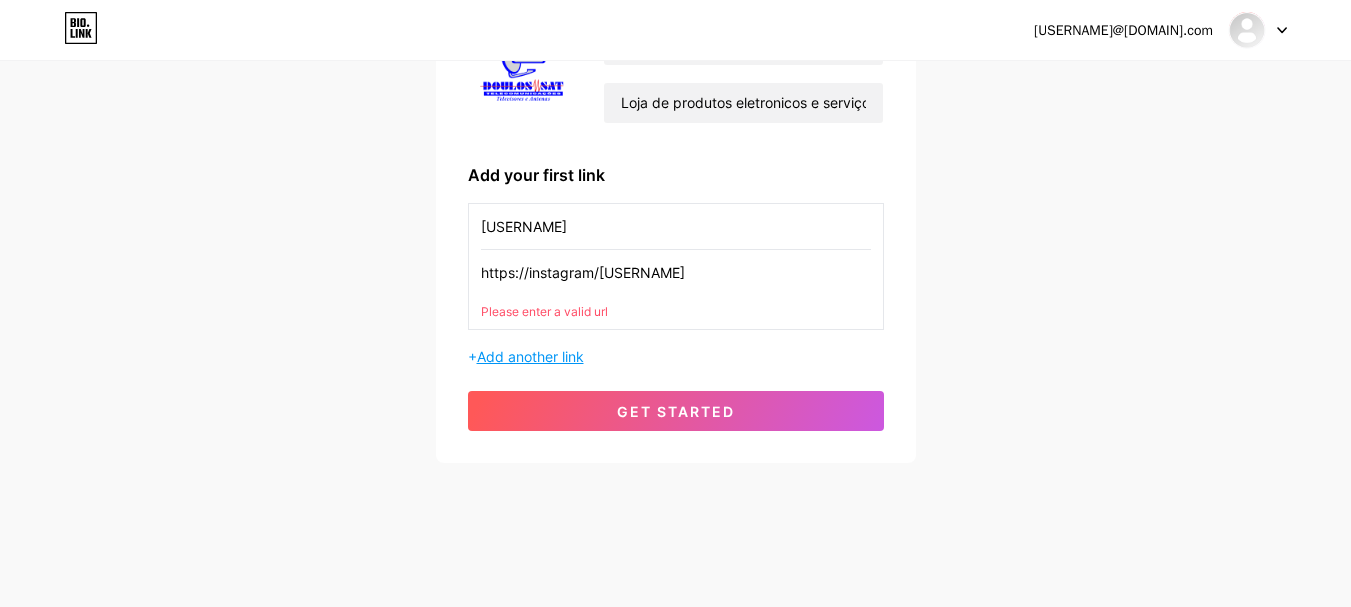 click on "Add another link" at bounding box center [530, 356] 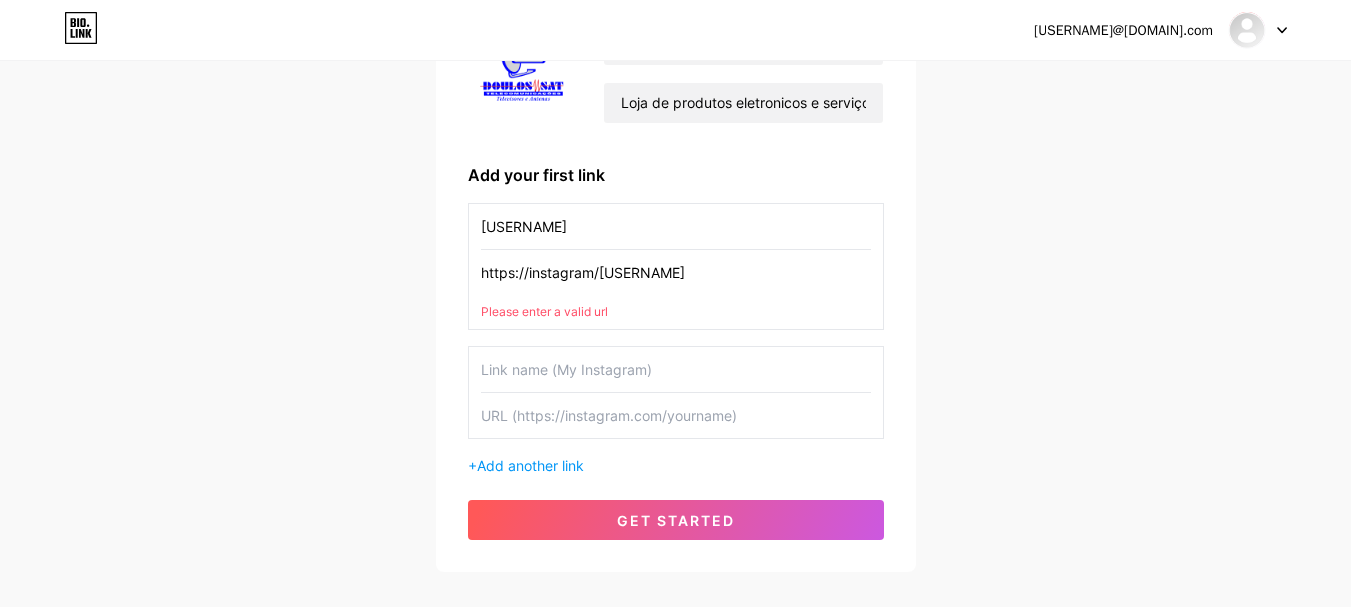 click on "get started" at bounding box center (676, 520) 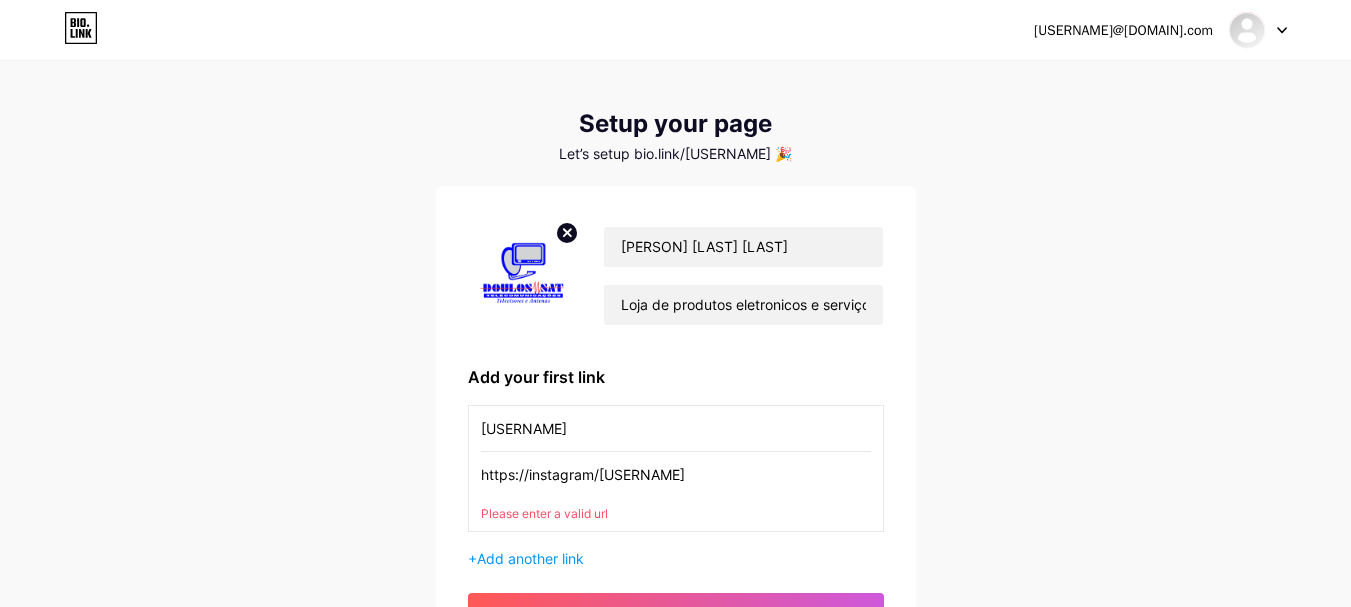 scroll, scrollTop: 0, scrollLeft: 0, axis: both 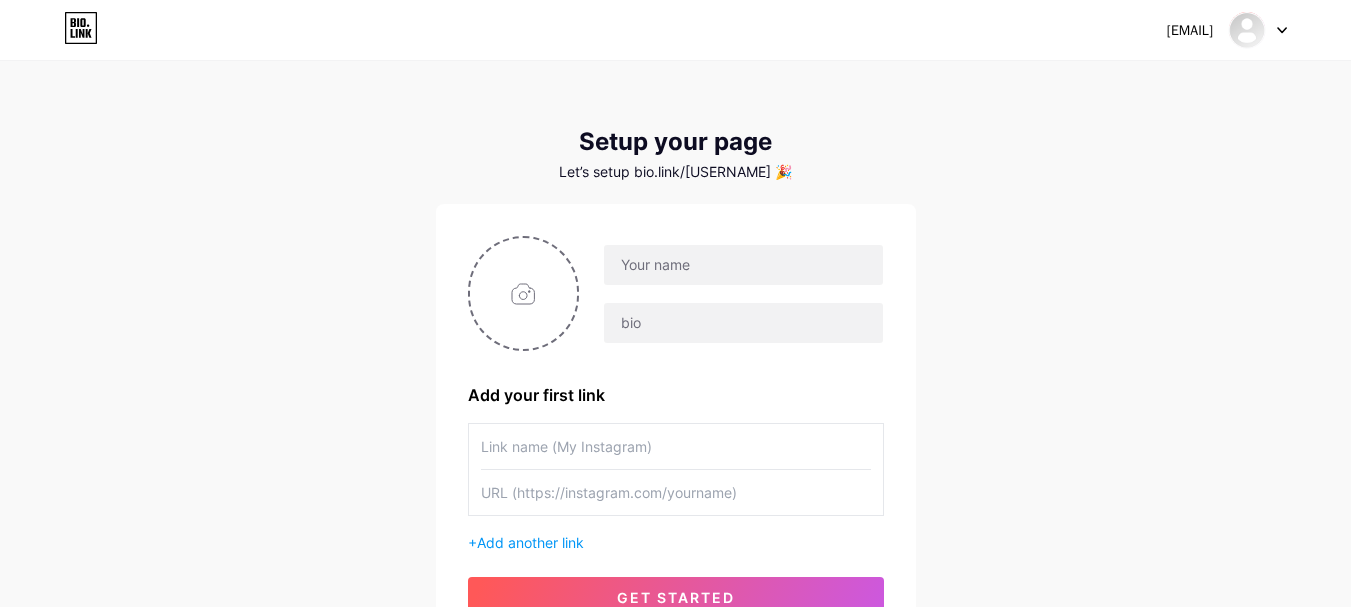click at bounding box center (81, 28) 